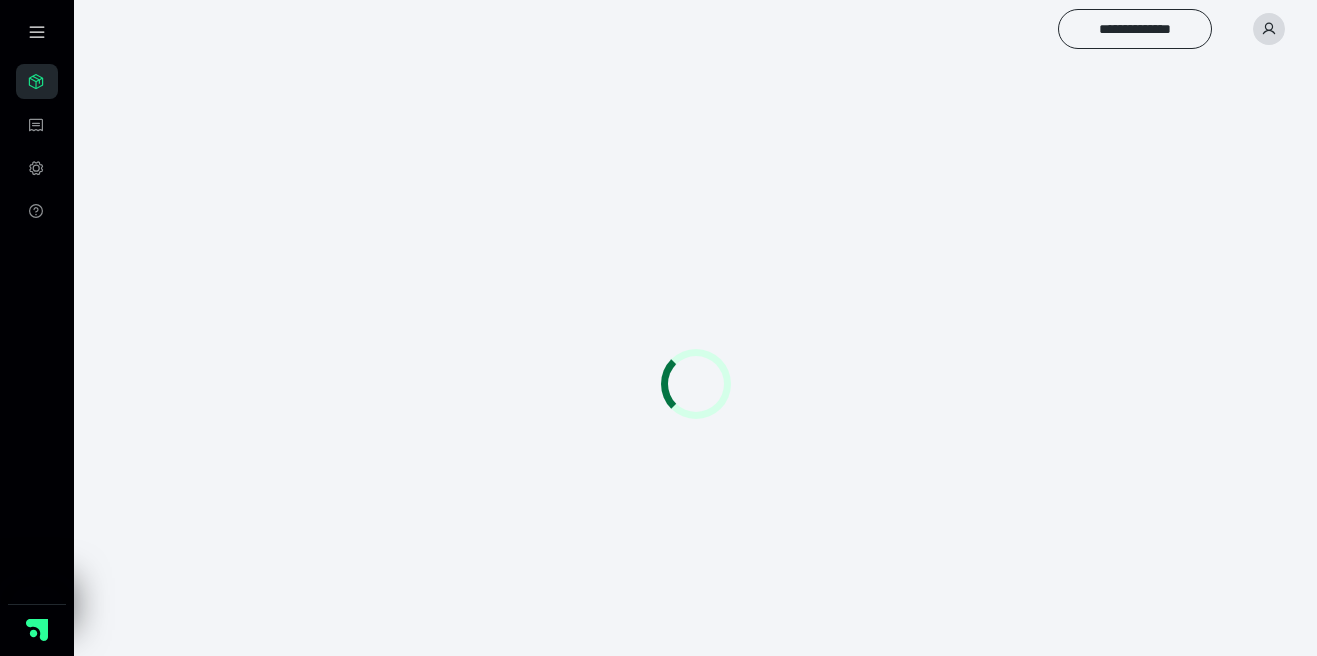 scroll, scrollTop: 0, scrollLeft: 0, axis: both 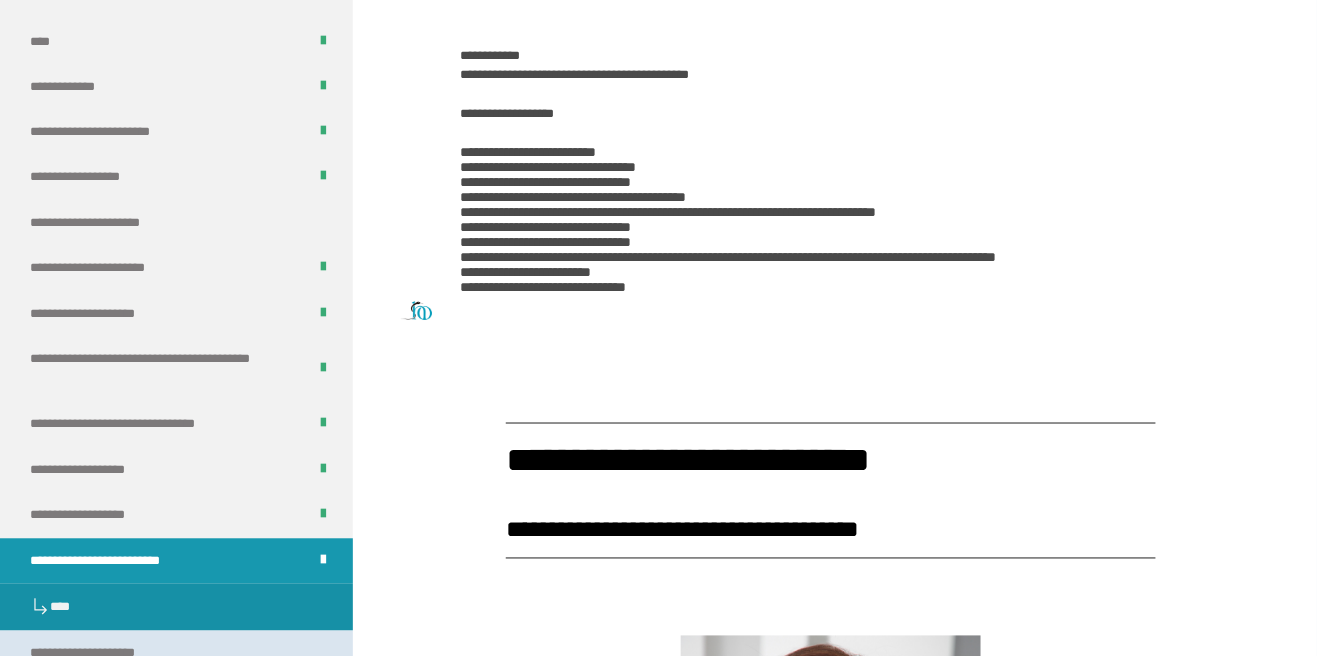 click on "**********" at bounding box center [103, 654] 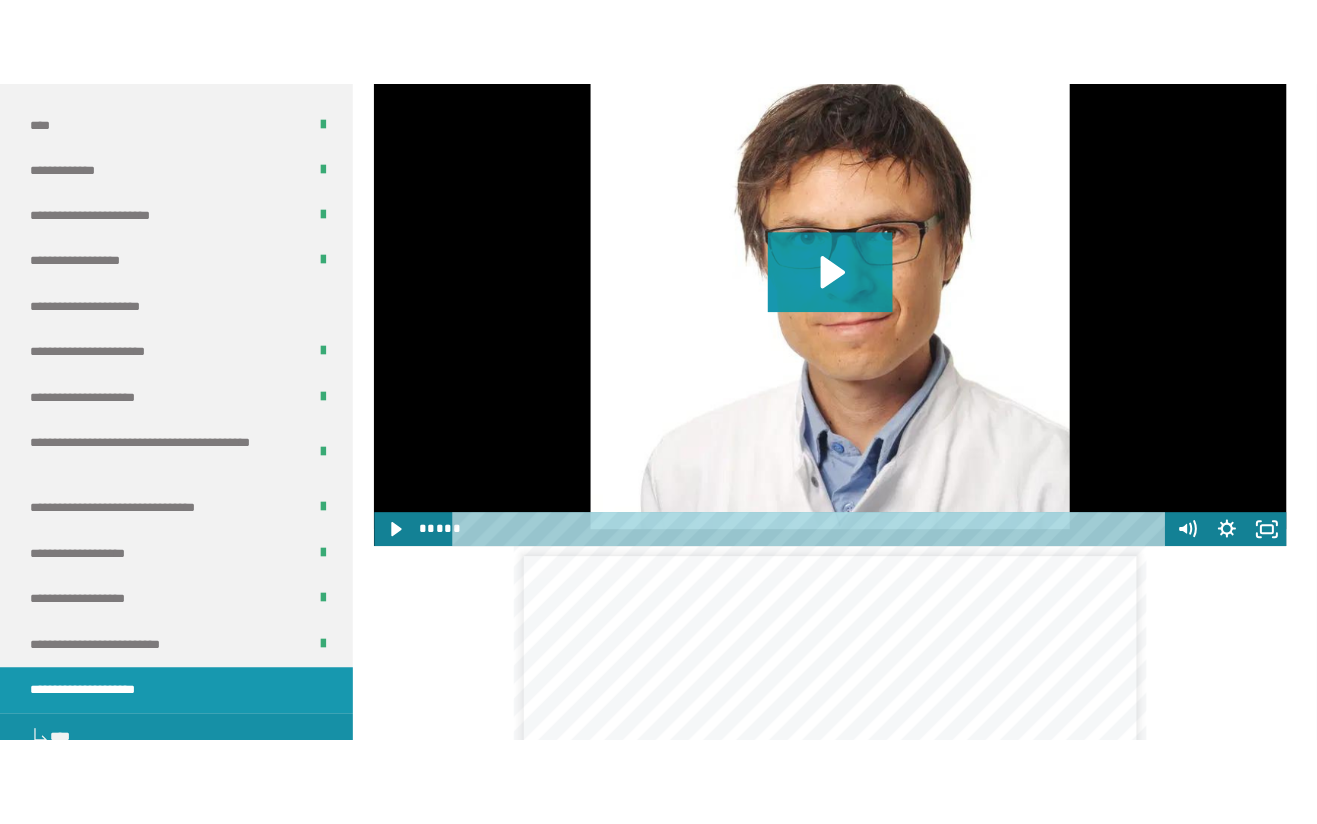 scroll, scrollTop: 1324, scrollLeft: 0, axis: vertical 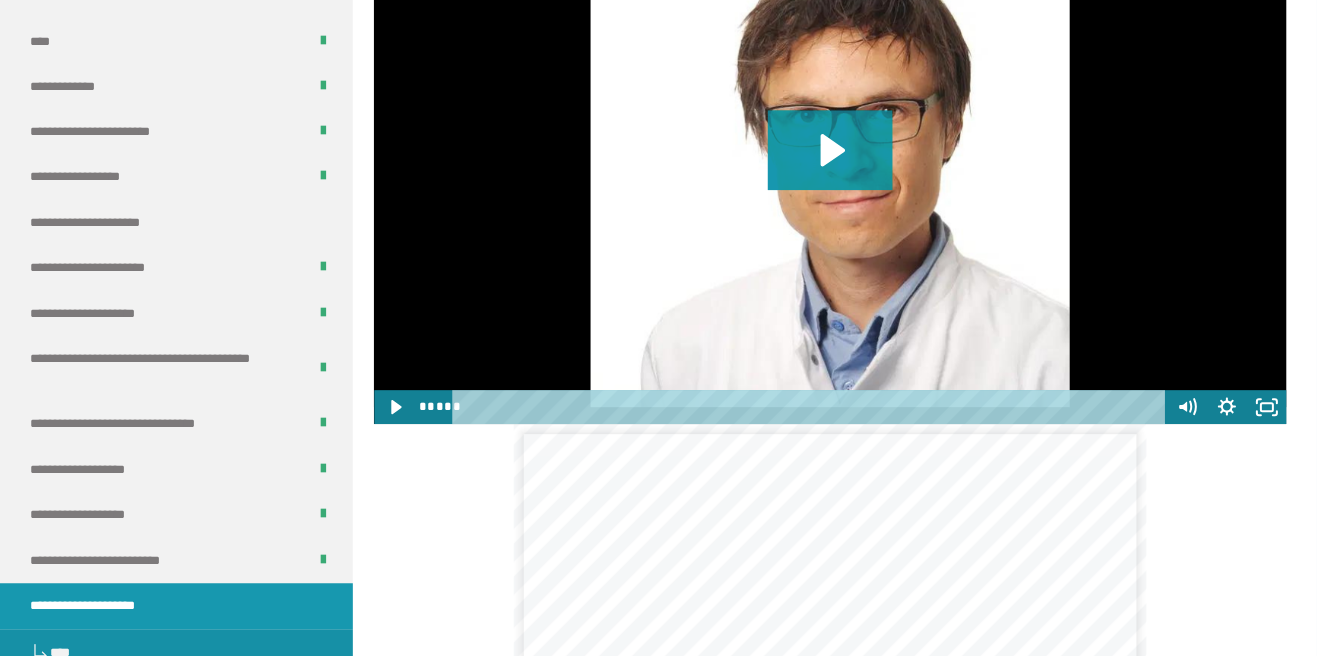 click 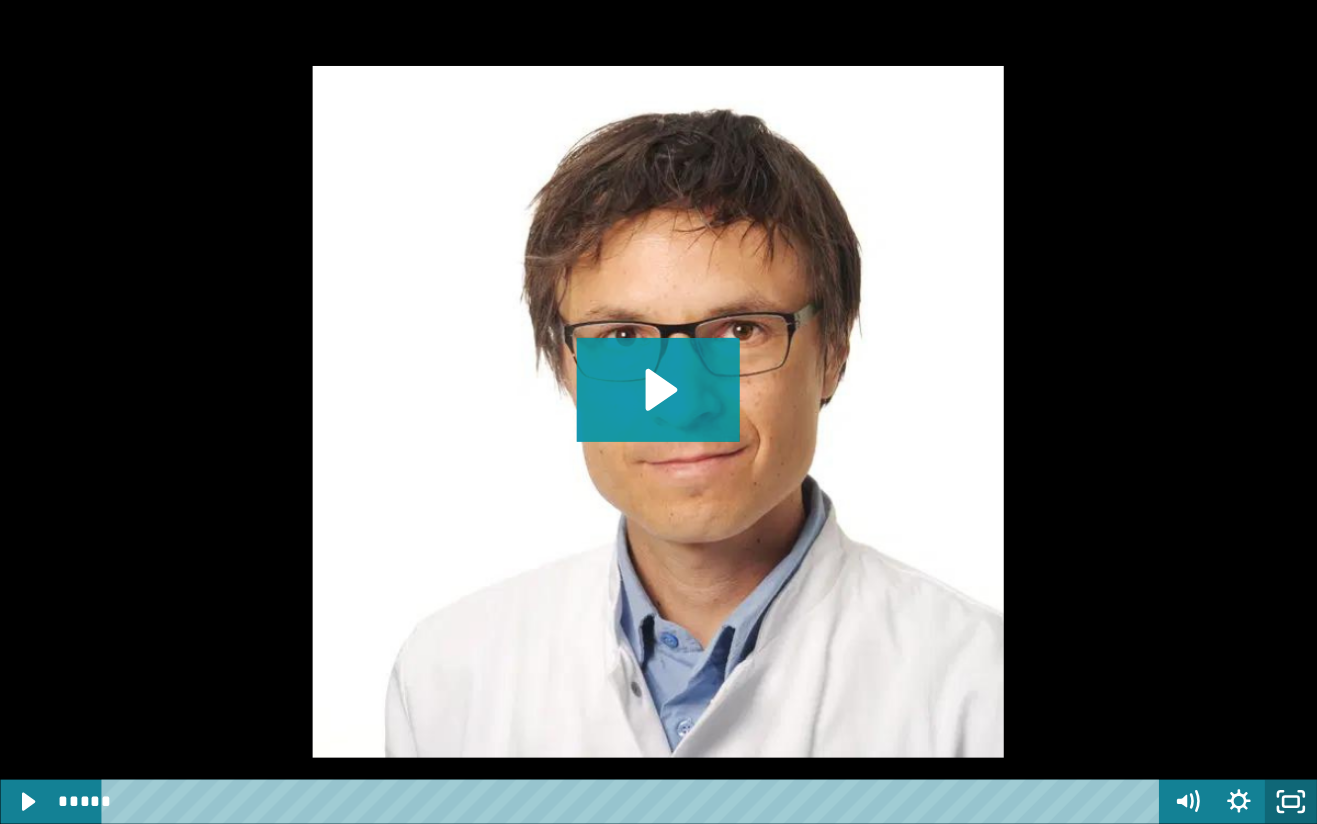 click 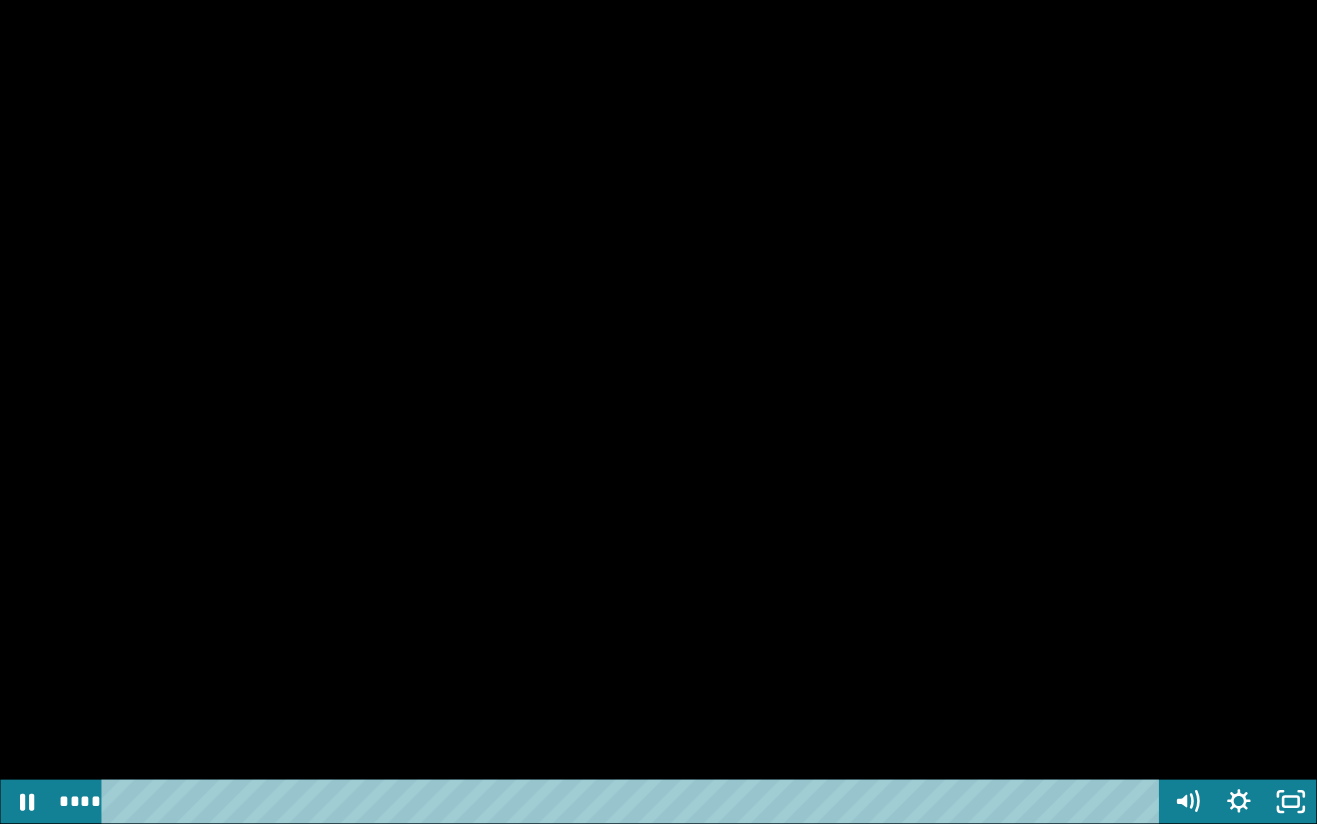 click at bounding box center (634, 802) 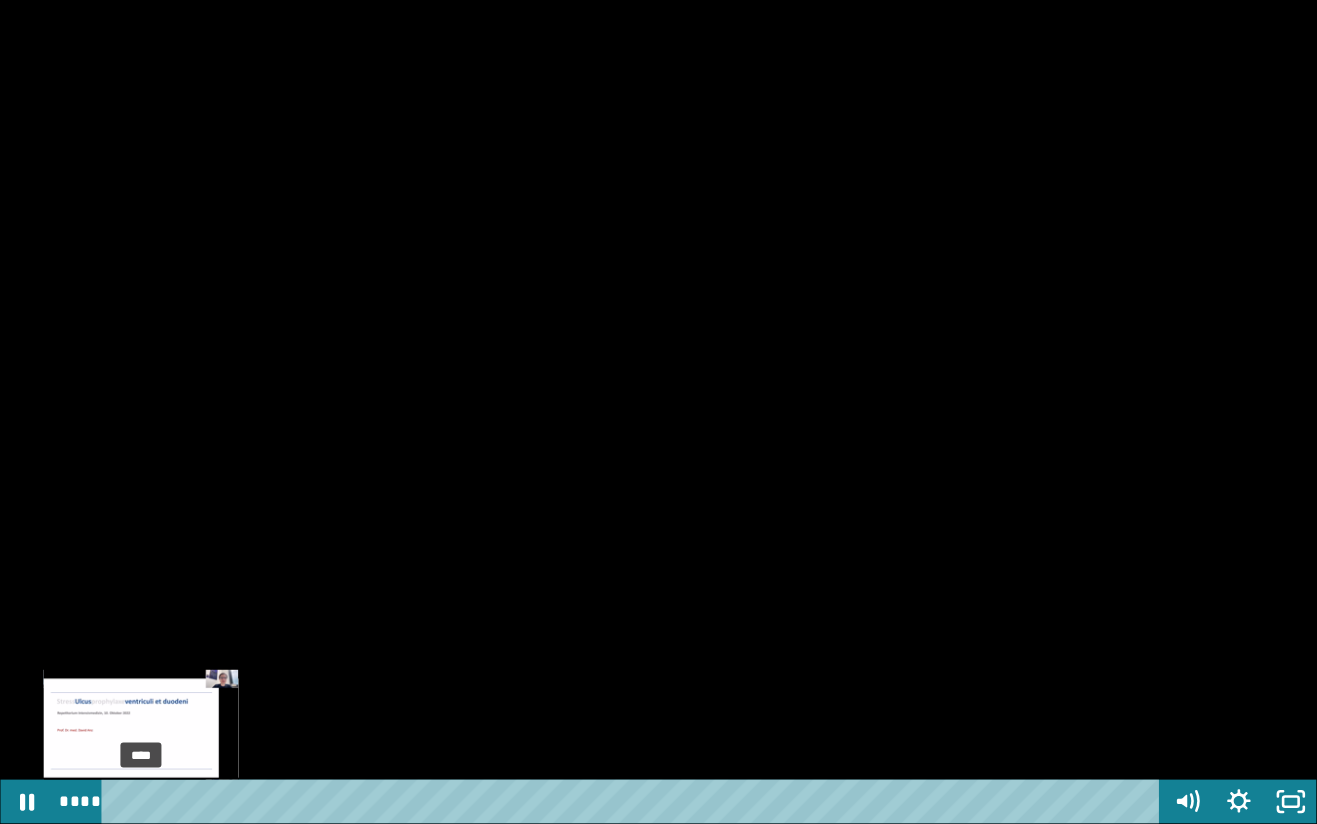 click at bounding box center [658, 412] 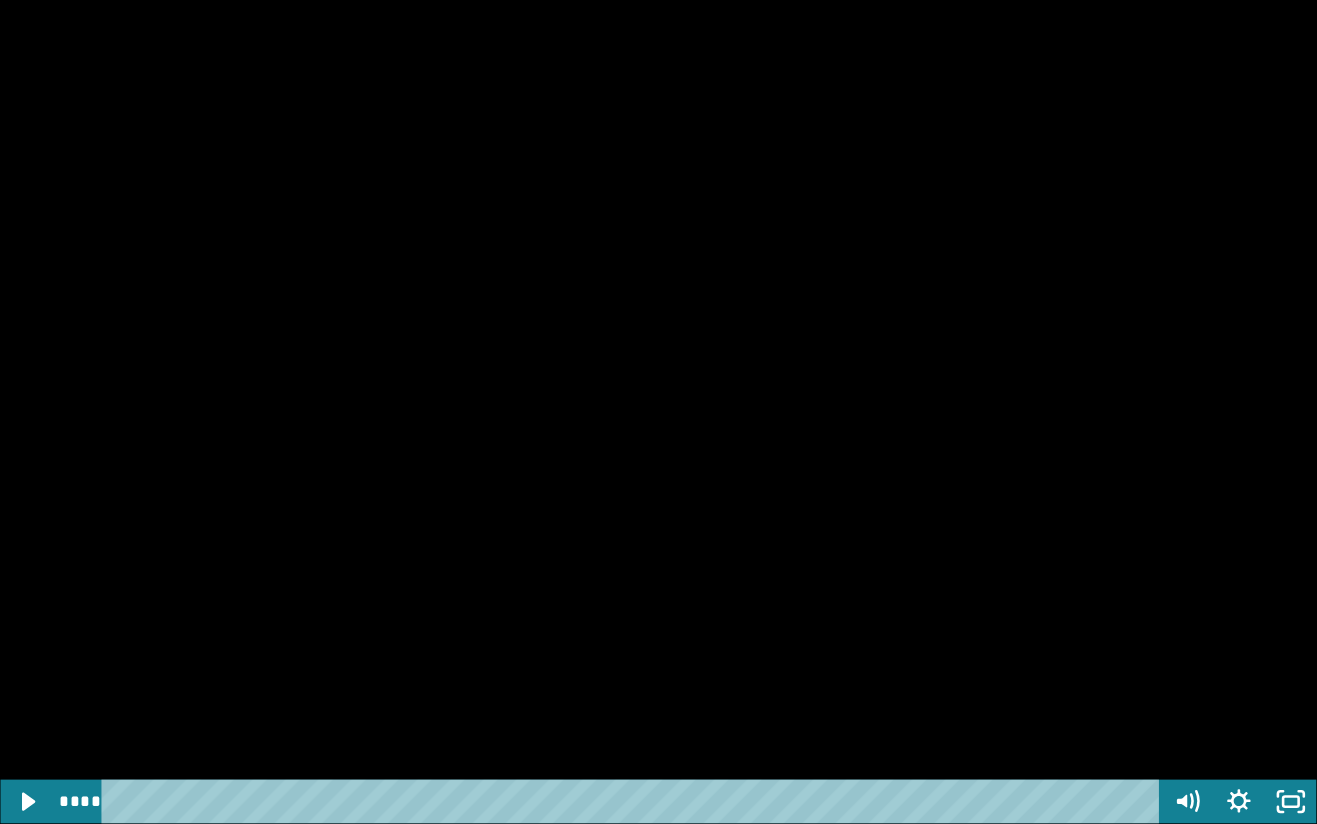 click at bounding box center [658, 412] 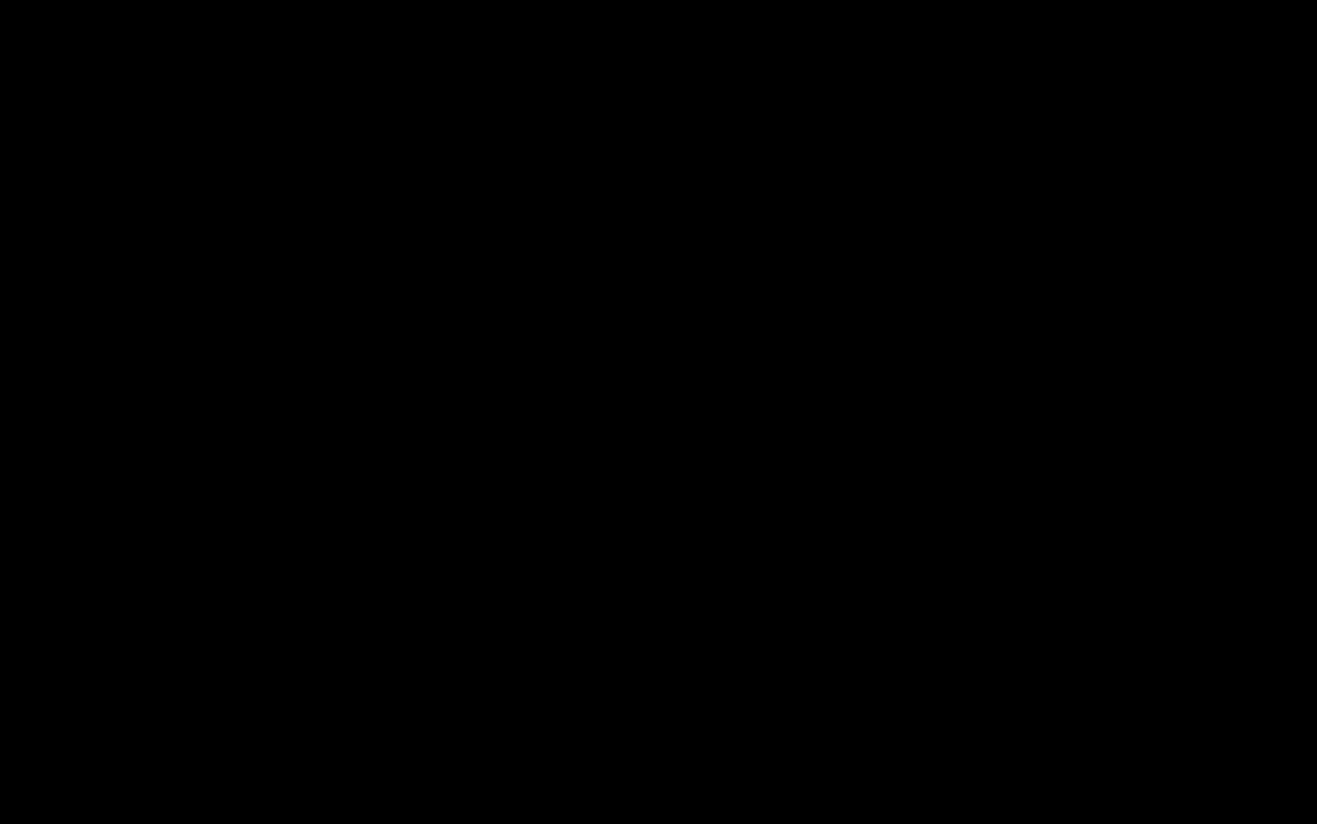 click at bounding box center (658, 412) 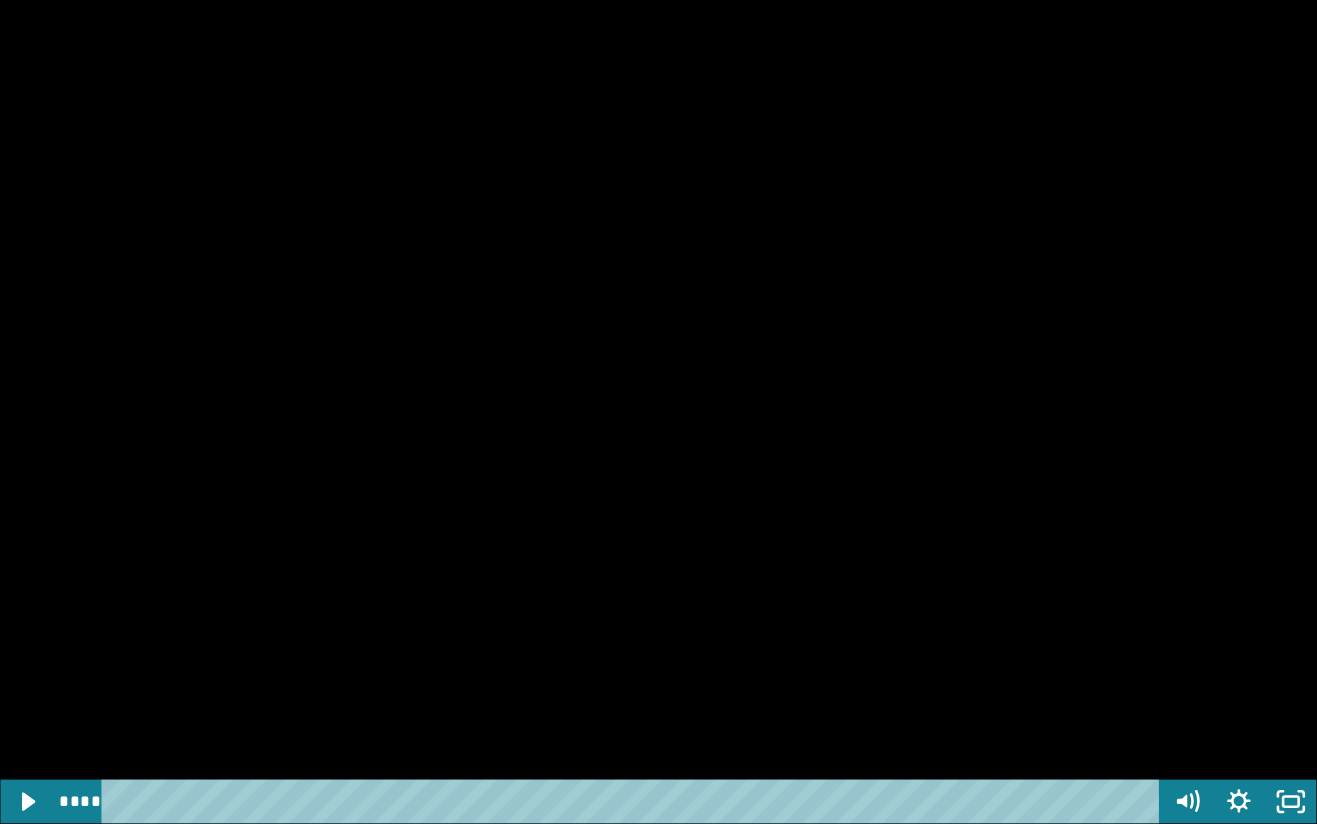 click at bounding box center [658, 412] 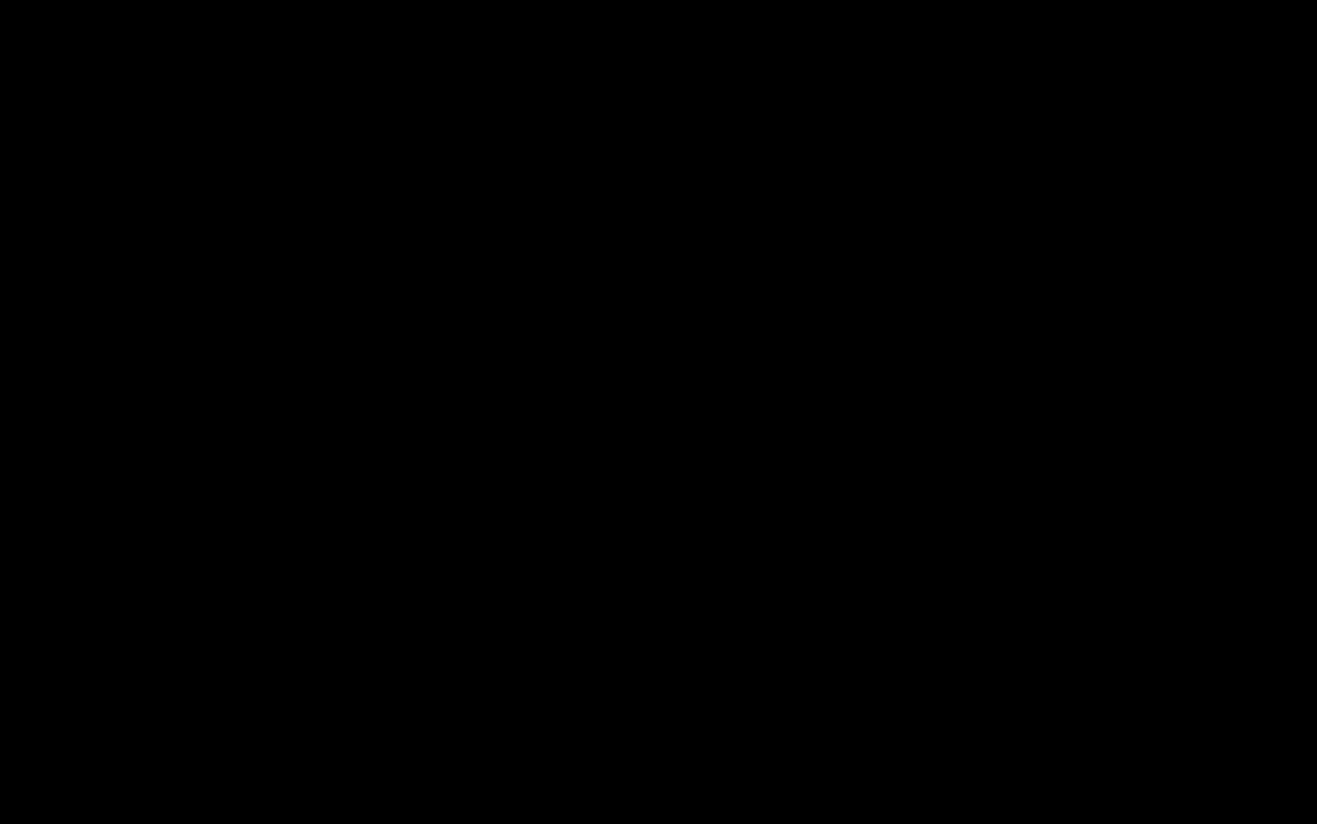 click at bounding box center [658, 412] 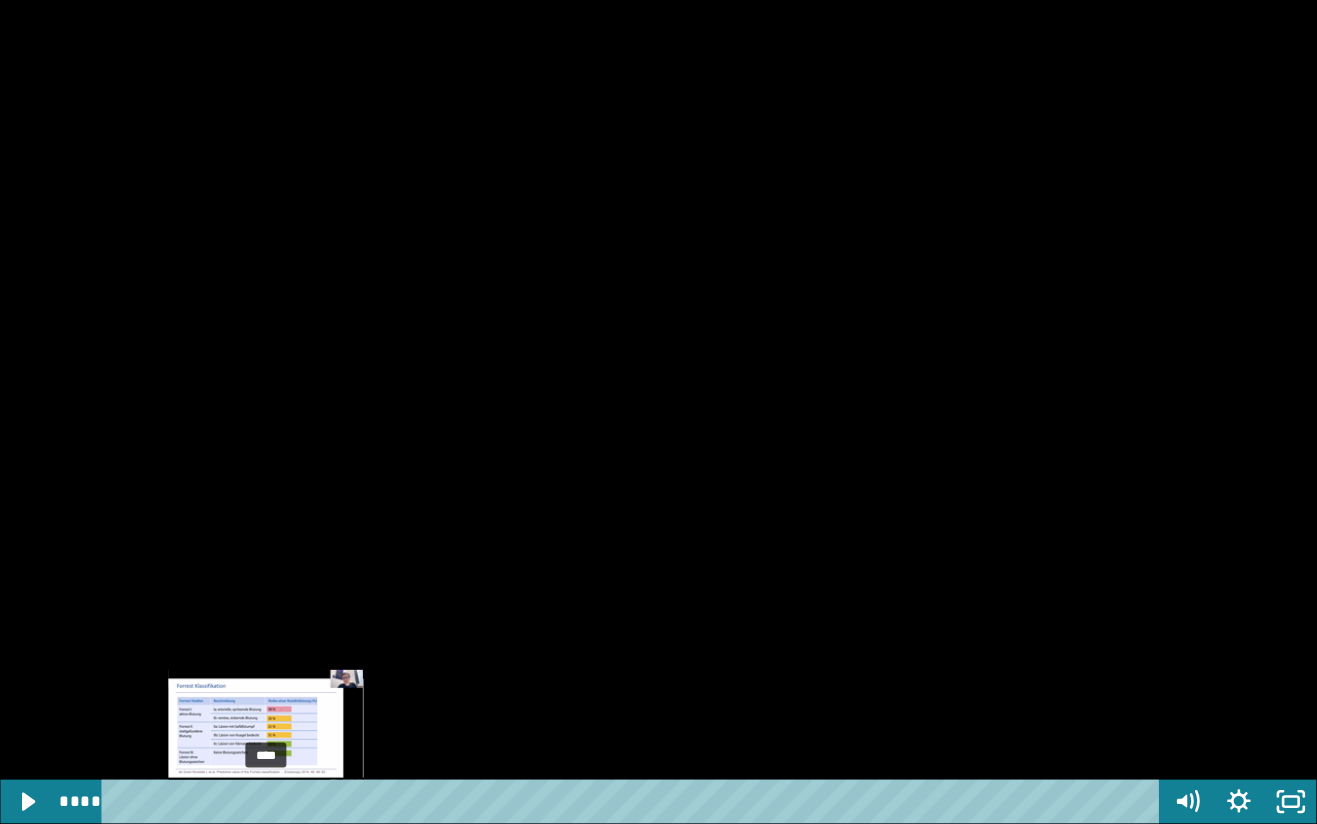 click at bounding box center [658, 412] 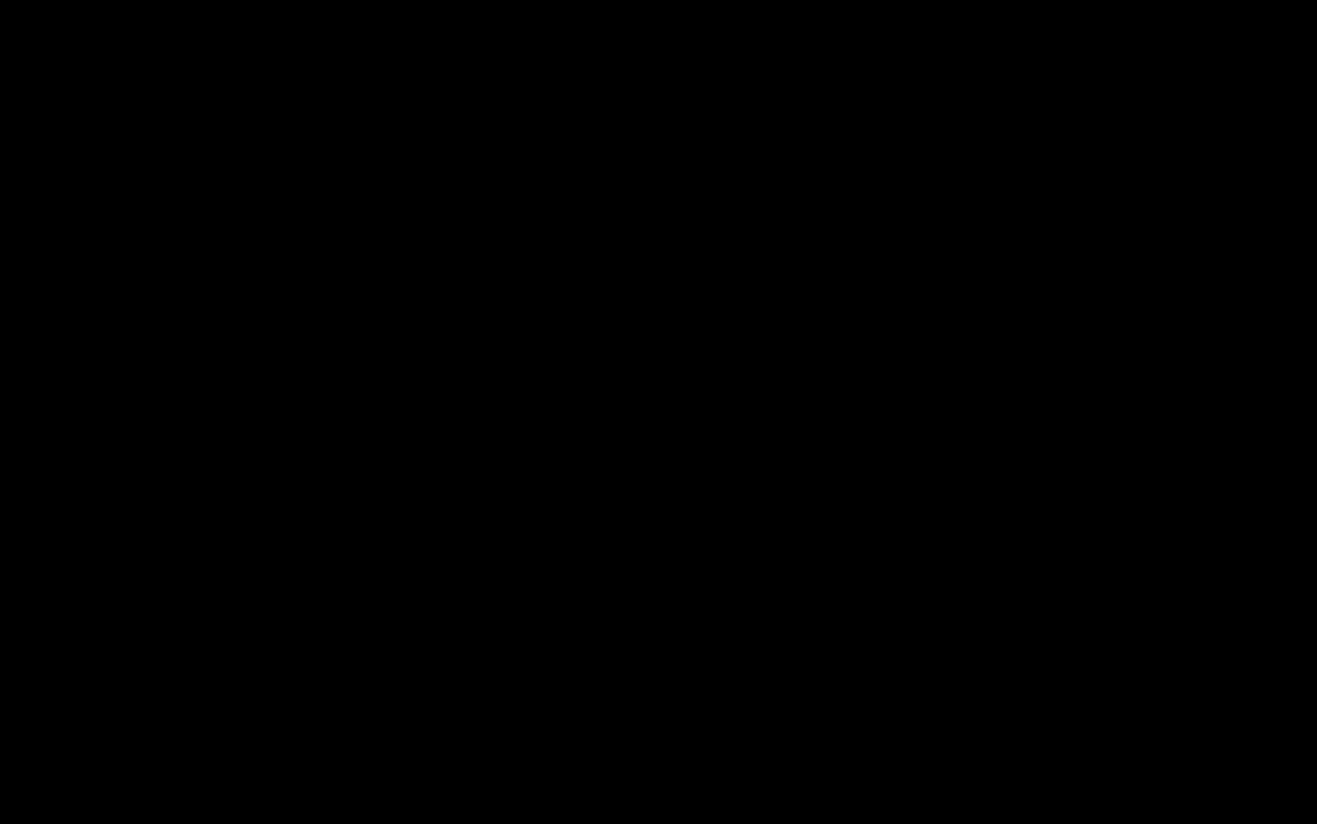 click at bounding box center (658, 412) 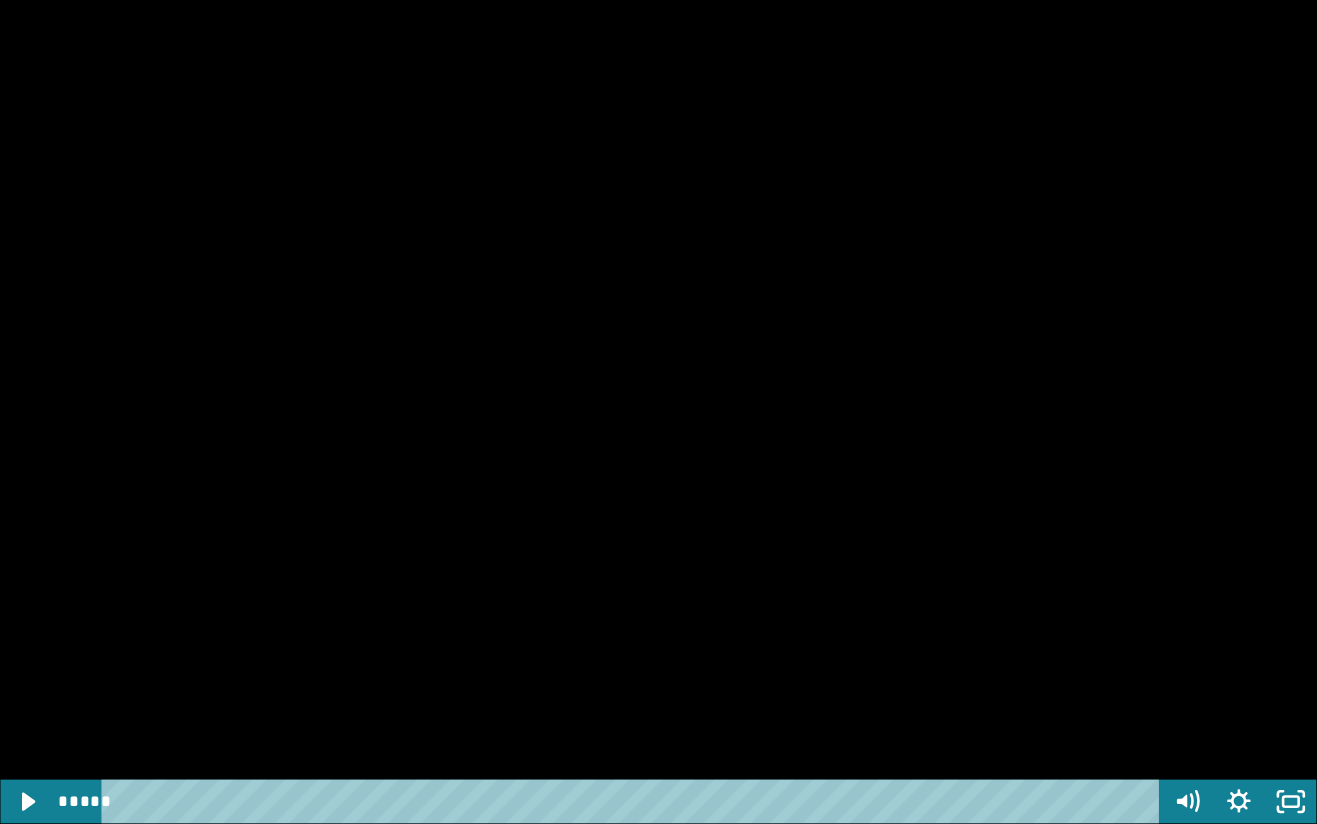 click at bounding box center [658, 412] 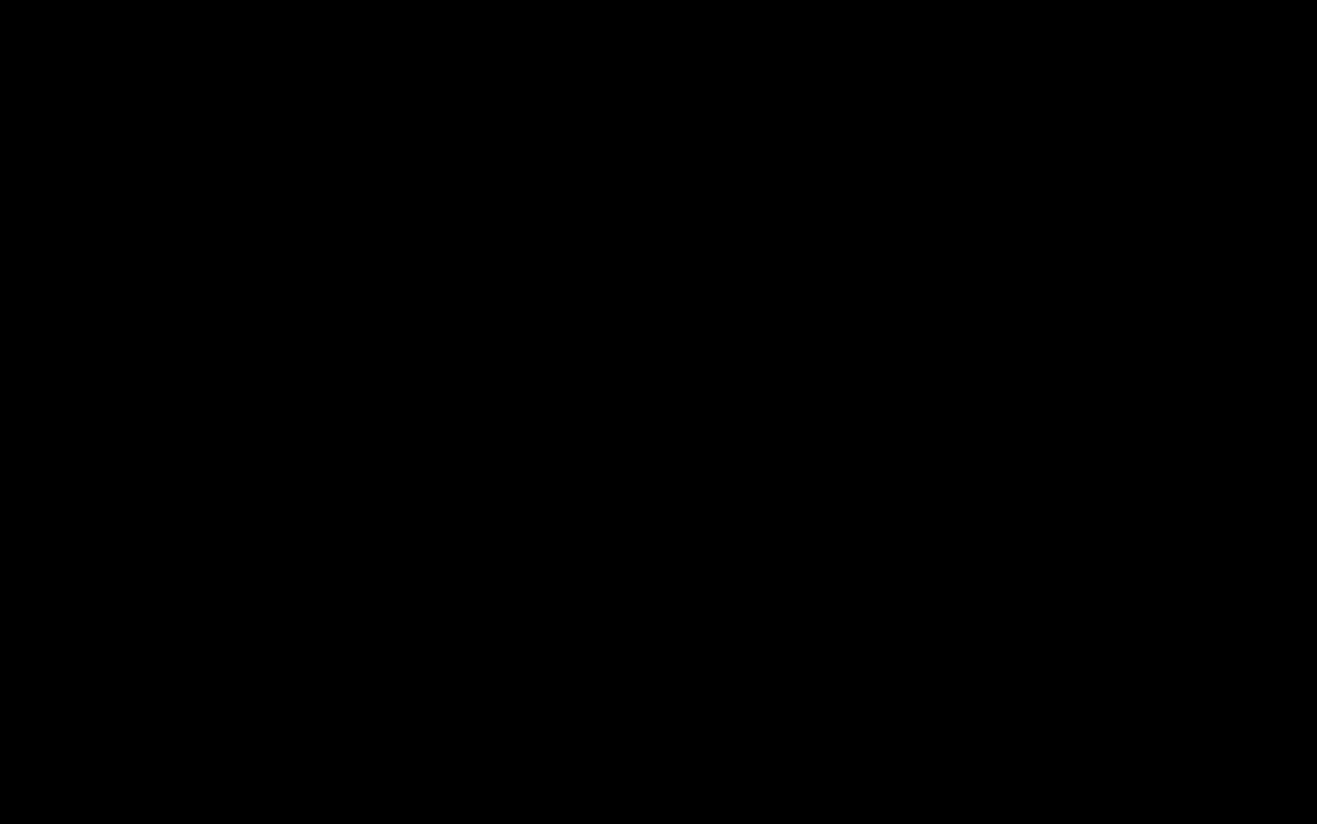 click at bounding box center (658, 412) 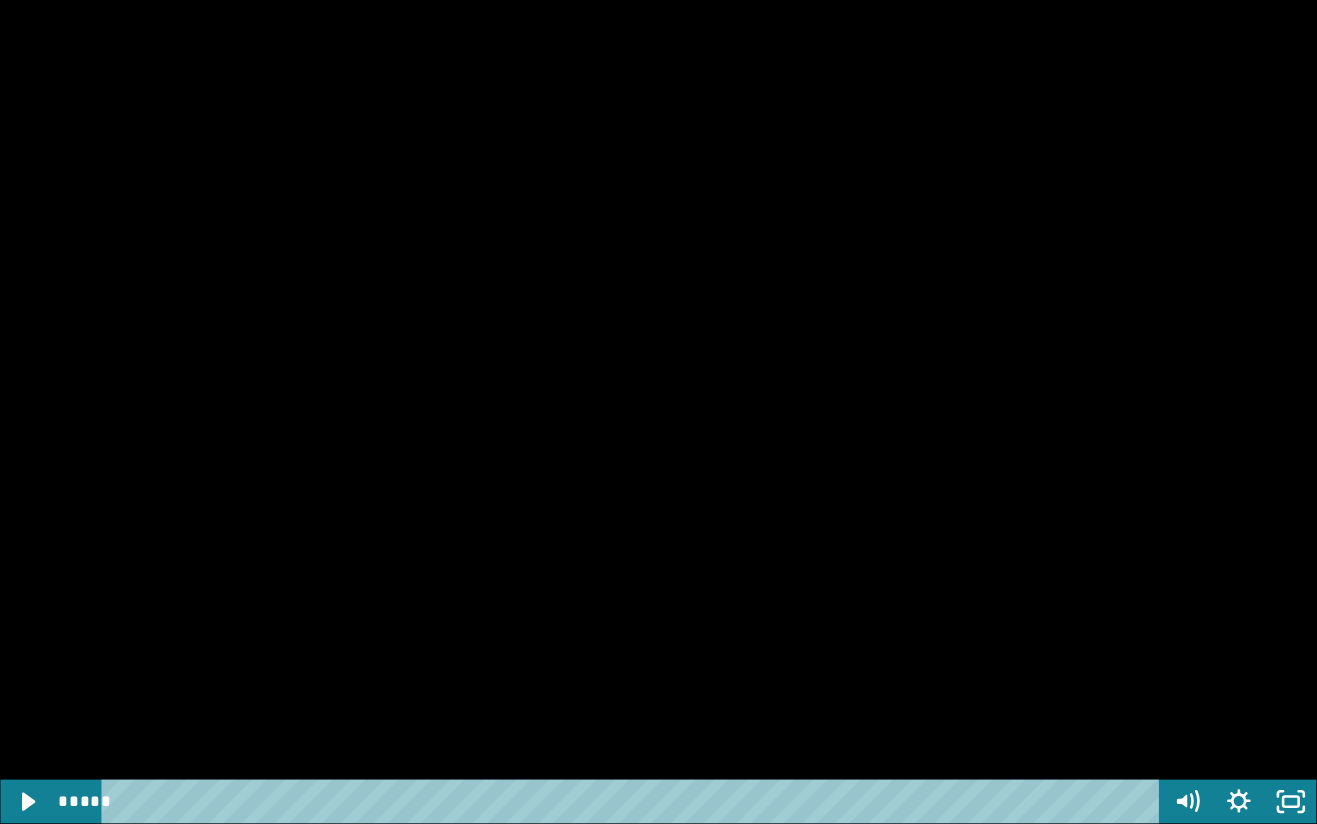 click at bounding box center (658, 412) 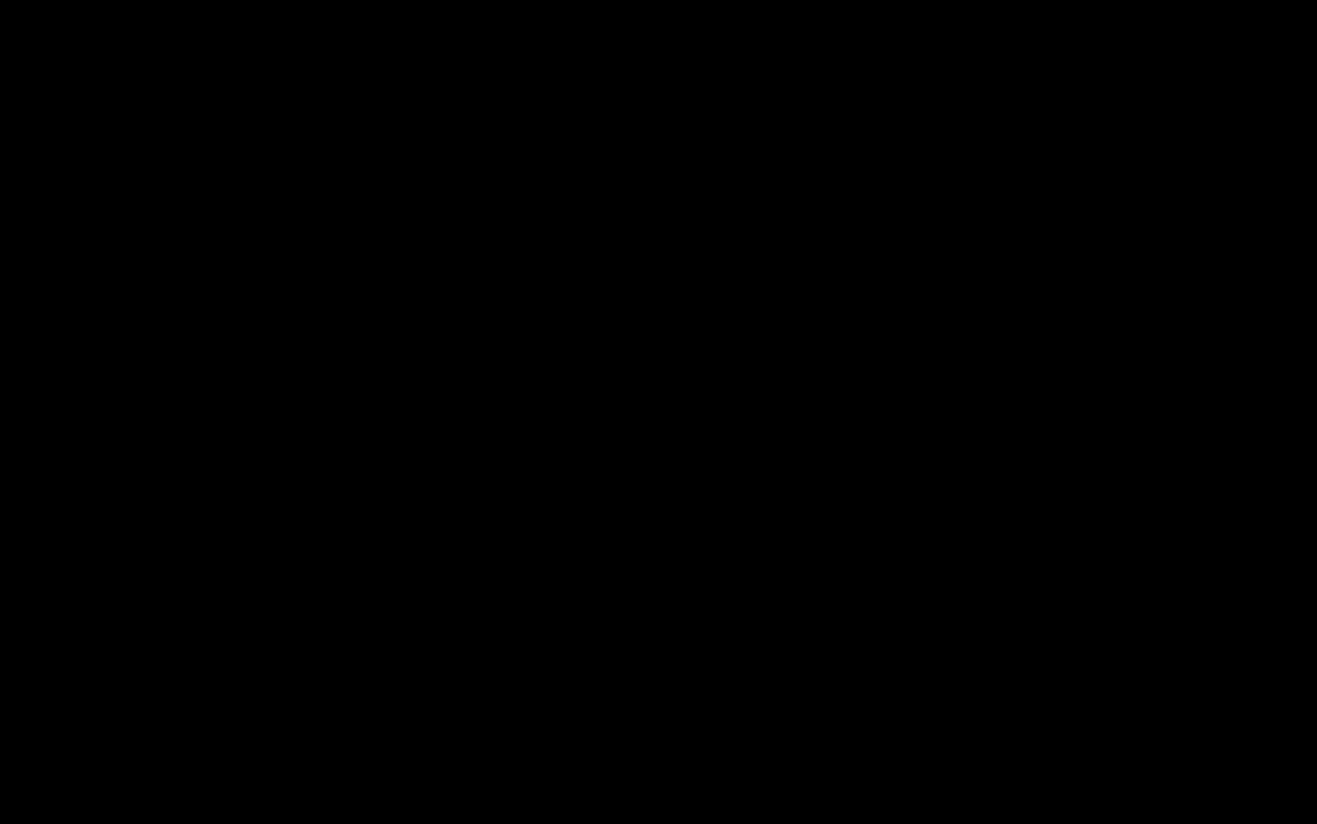 click at bounding box center (658, 412) 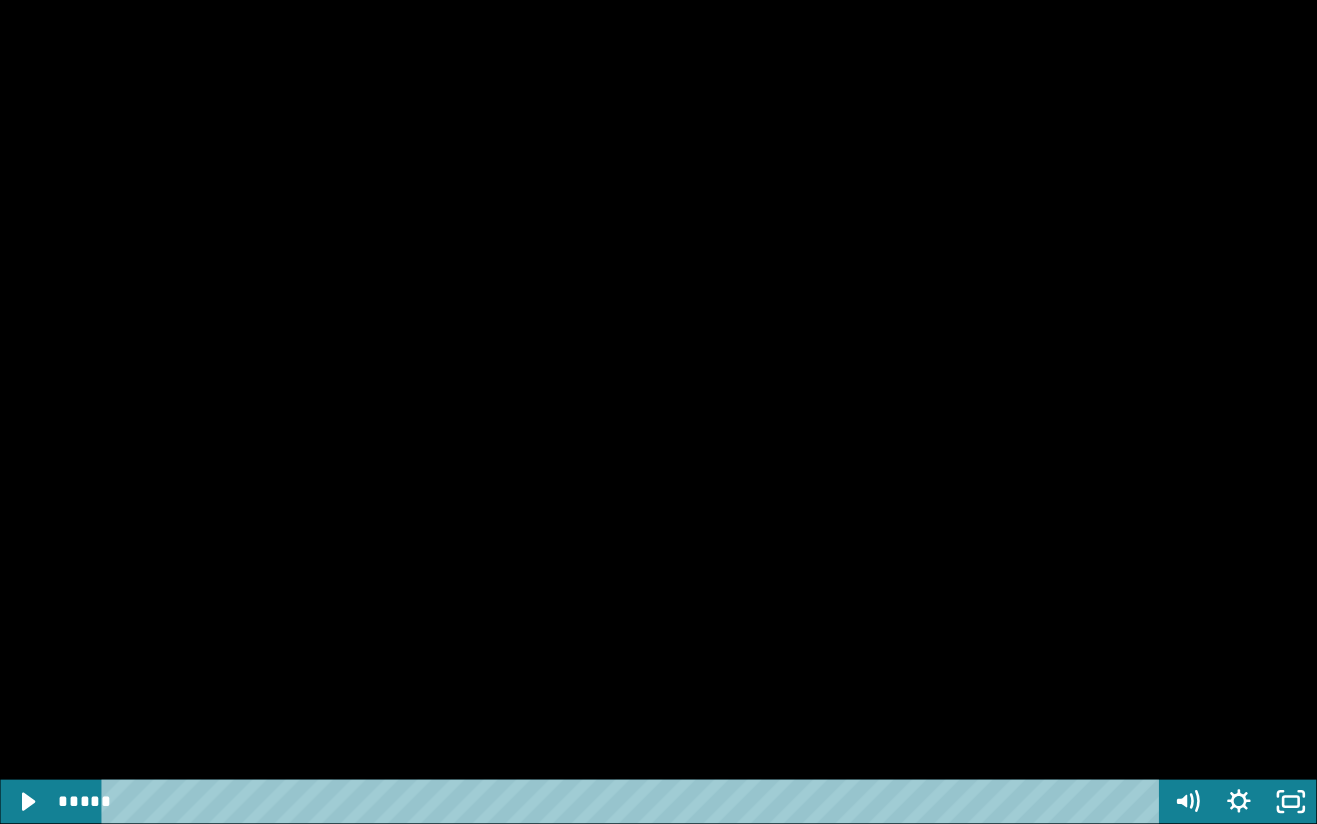 click at bounding box center (658, 412) 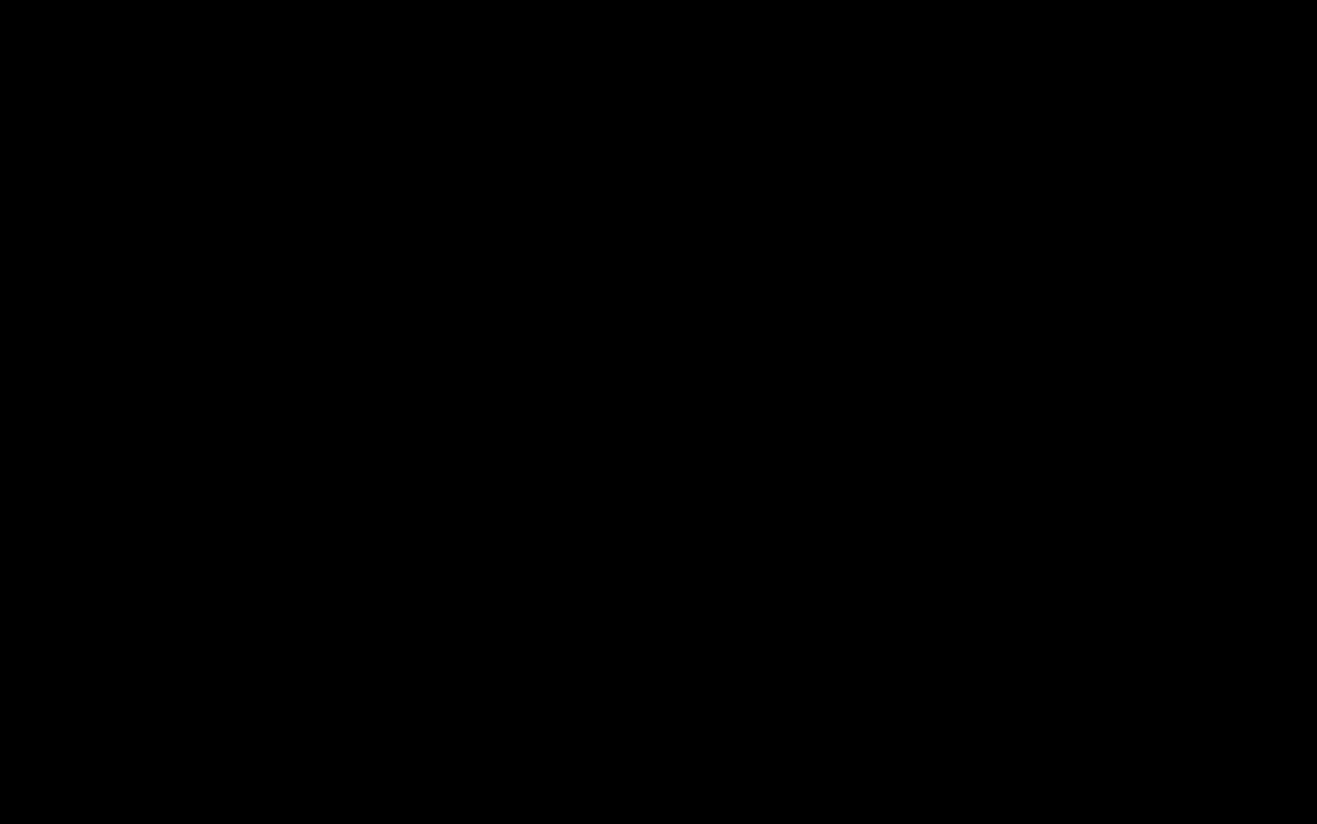 click at bounding box center (658, 412) 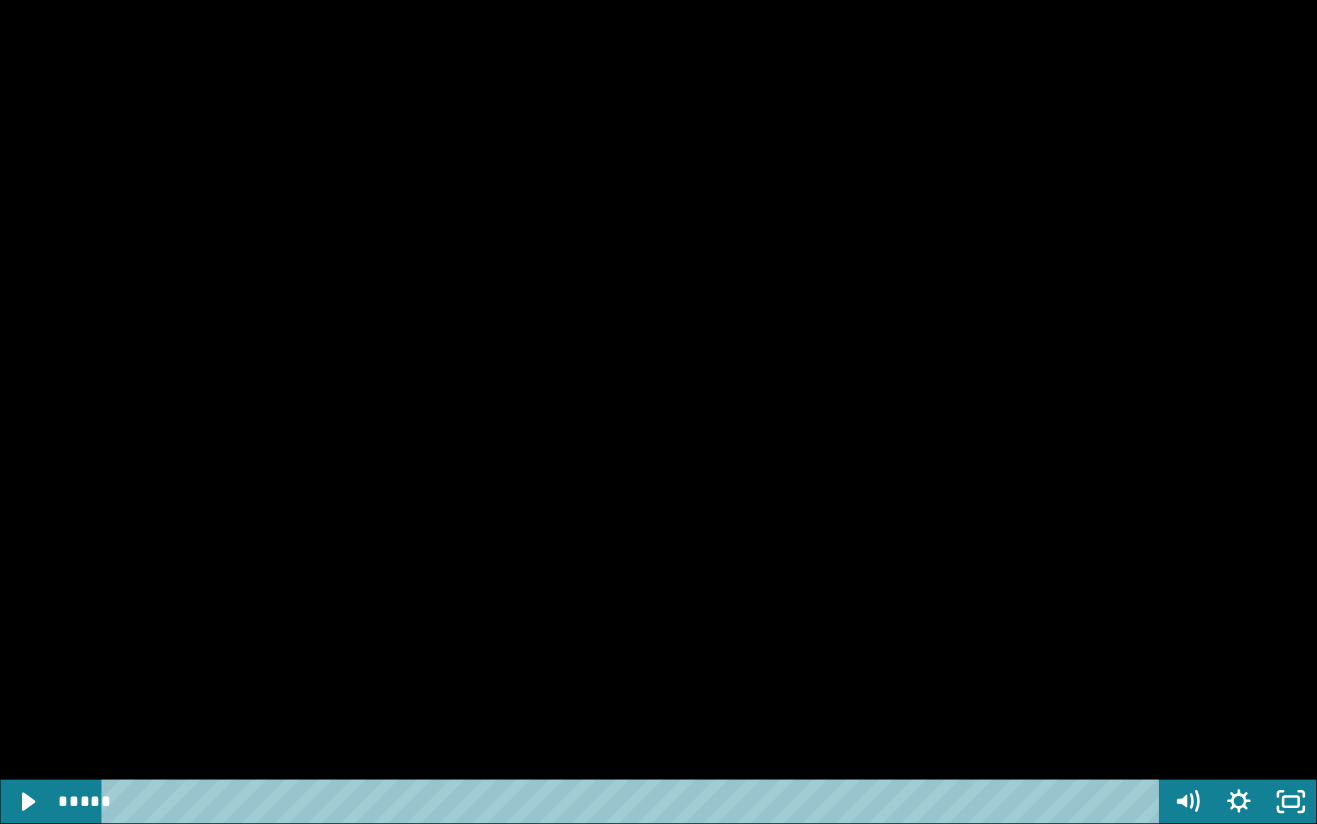 click at bounding box center (658, 412) 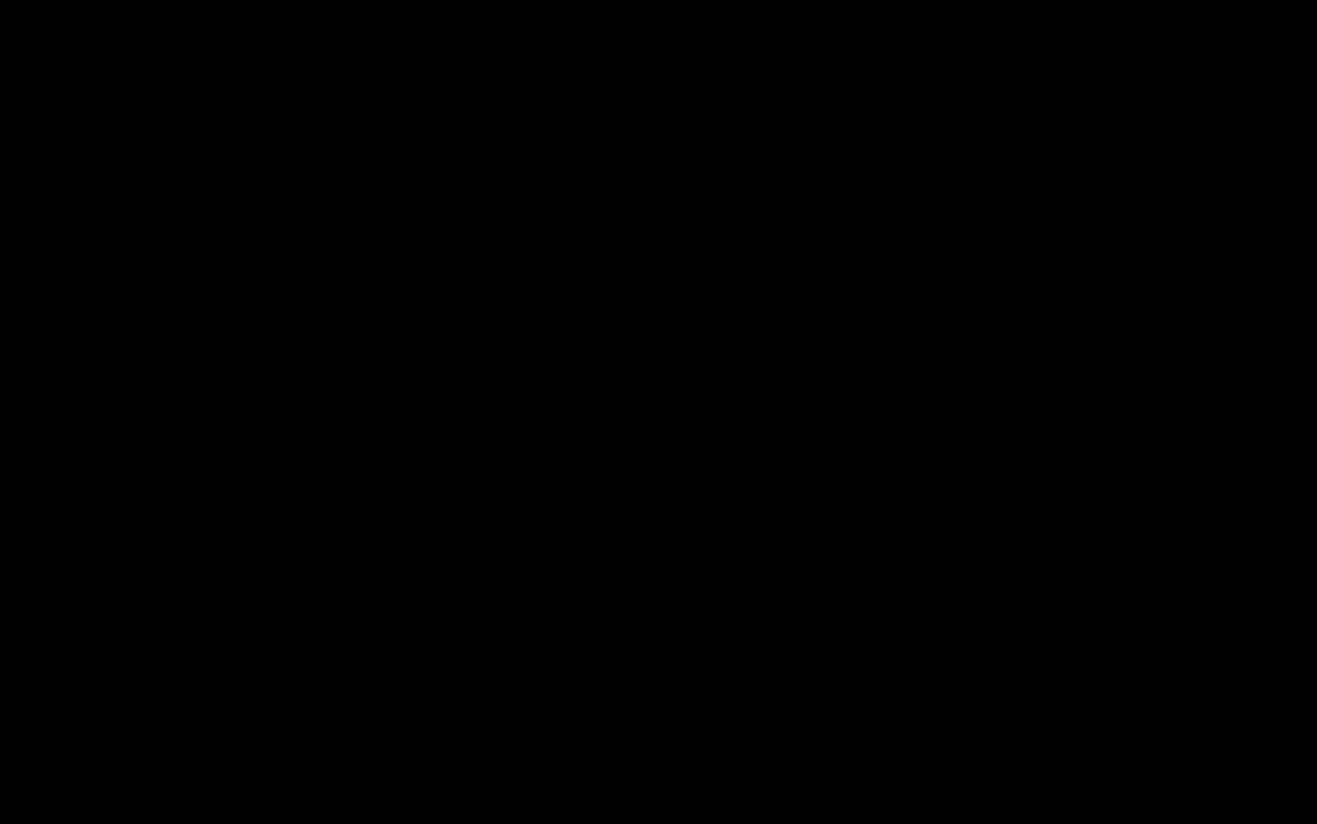 click at bounding box center (658, 412) 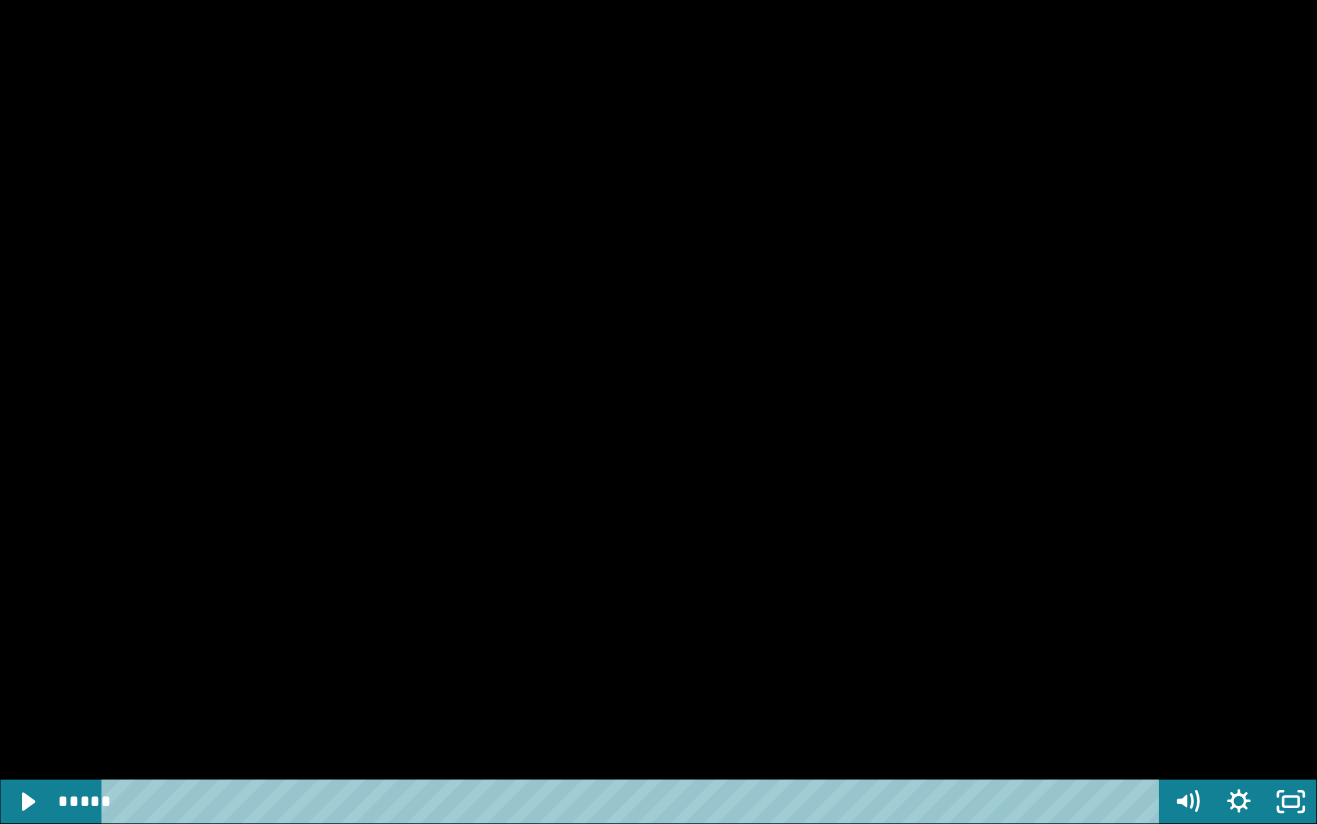 click at bounding box center (658, 412) 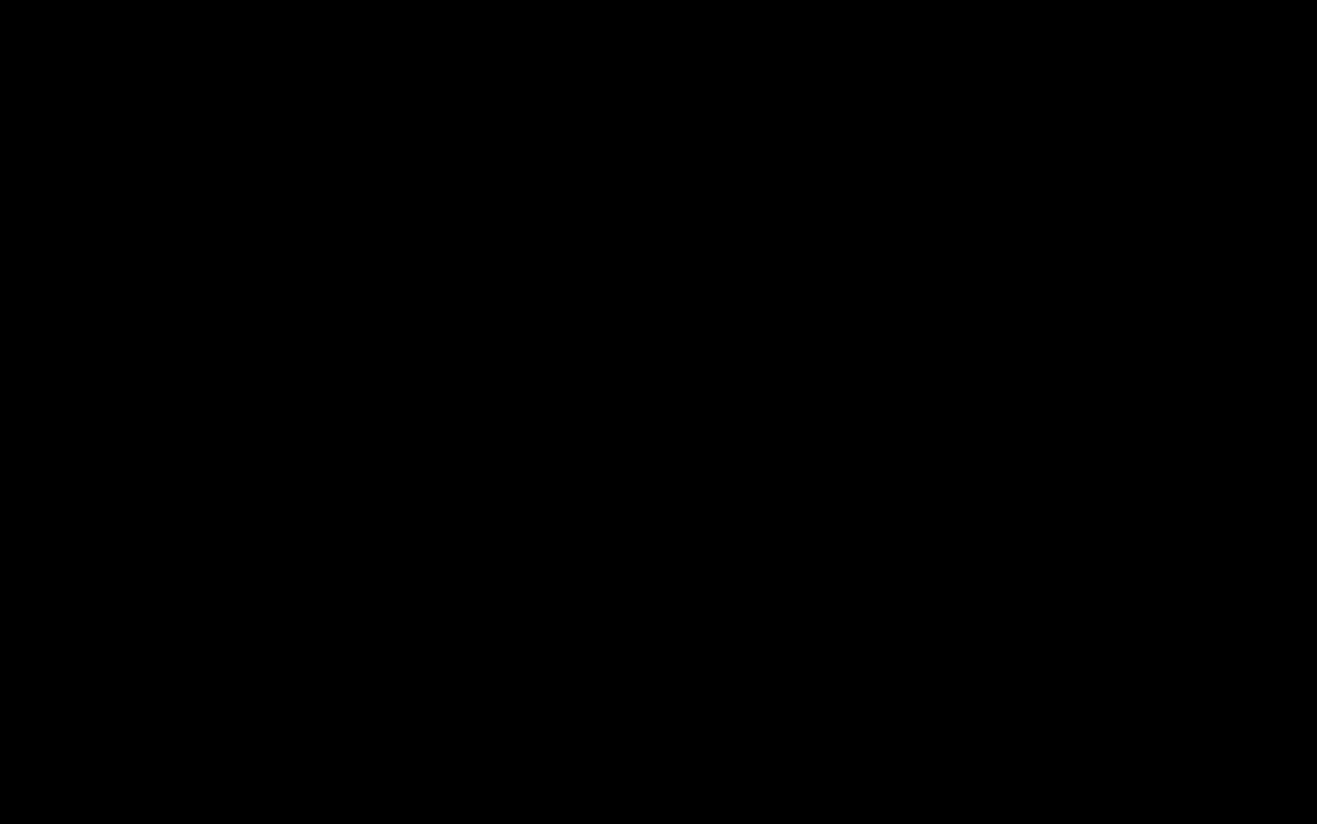 click at bounding box center (658, 412) 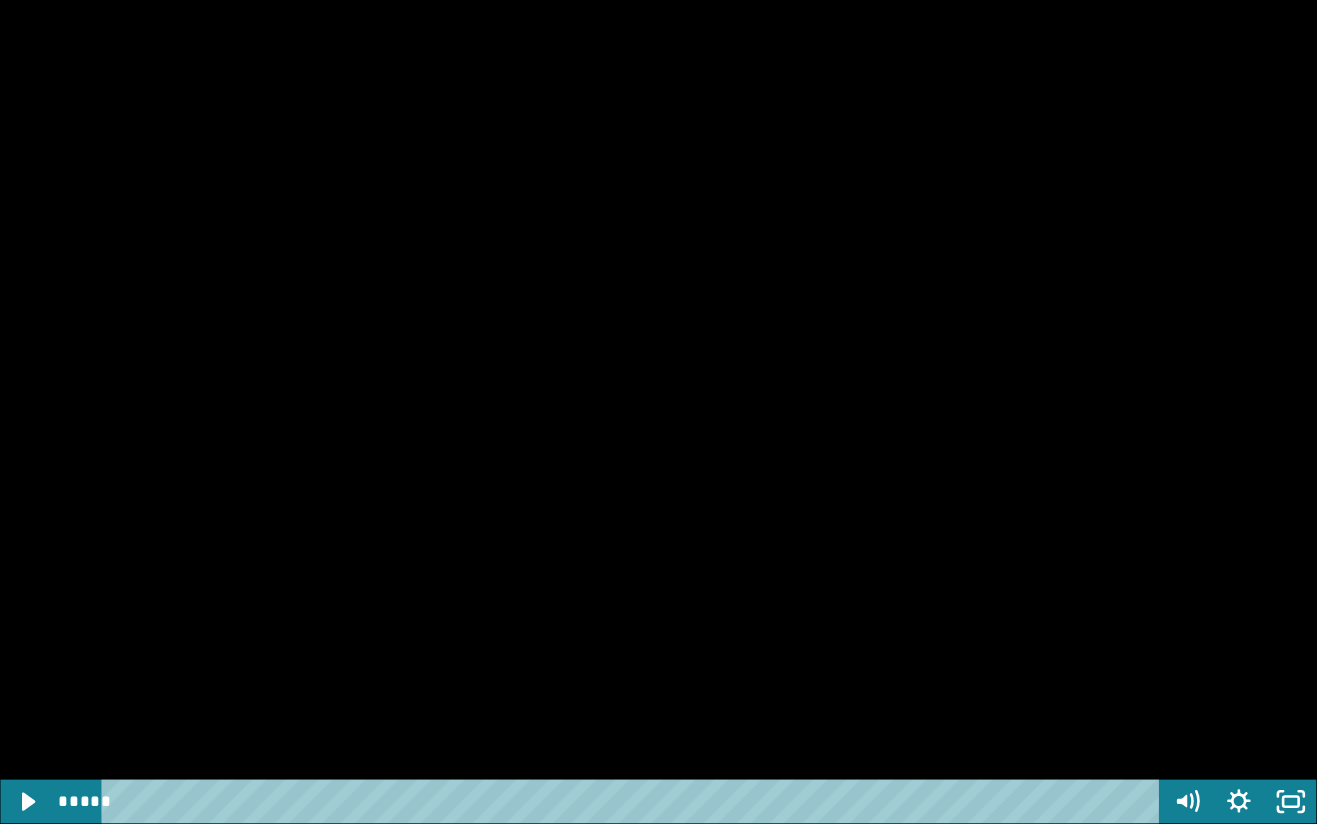 click on "****" at bounding box center [634, 802] 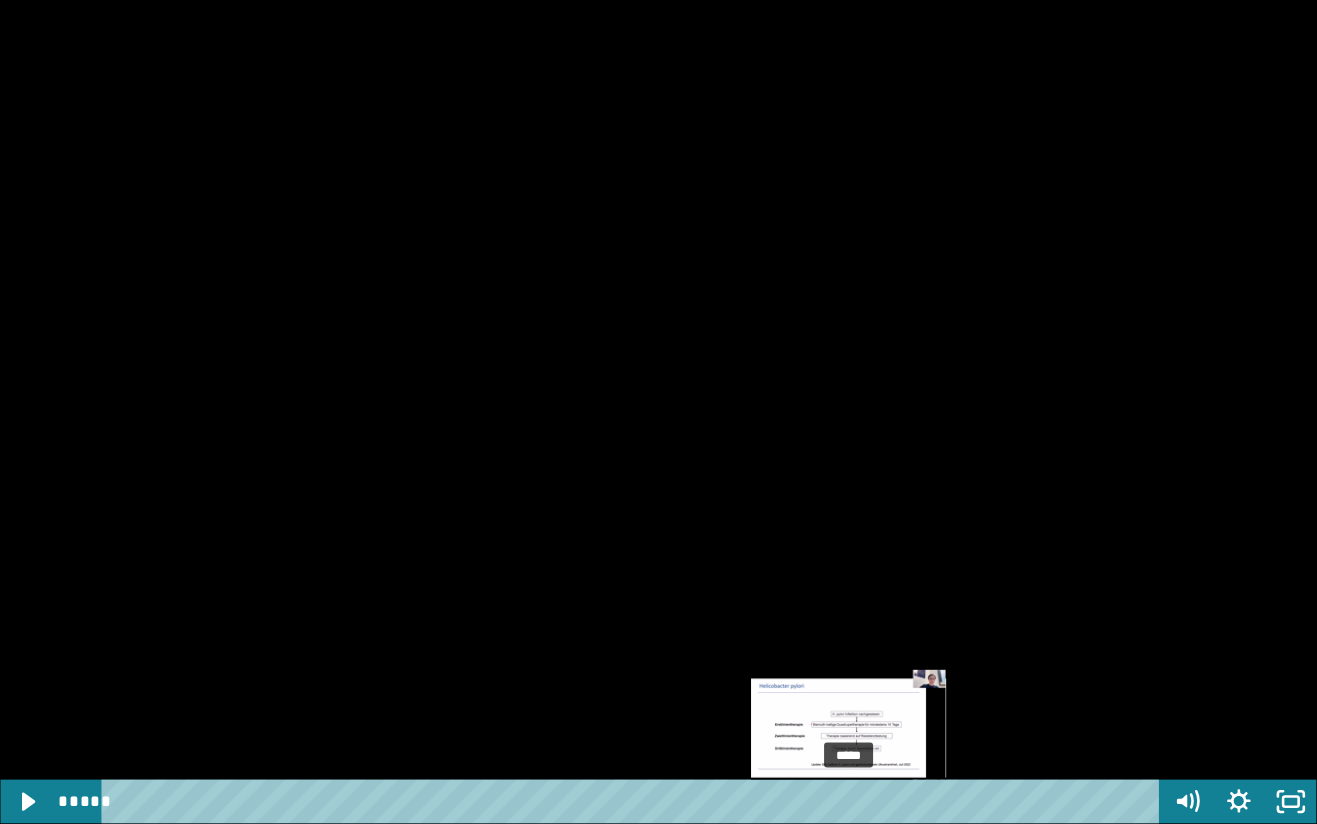 click on "*****" at bounding box center (634, 802) 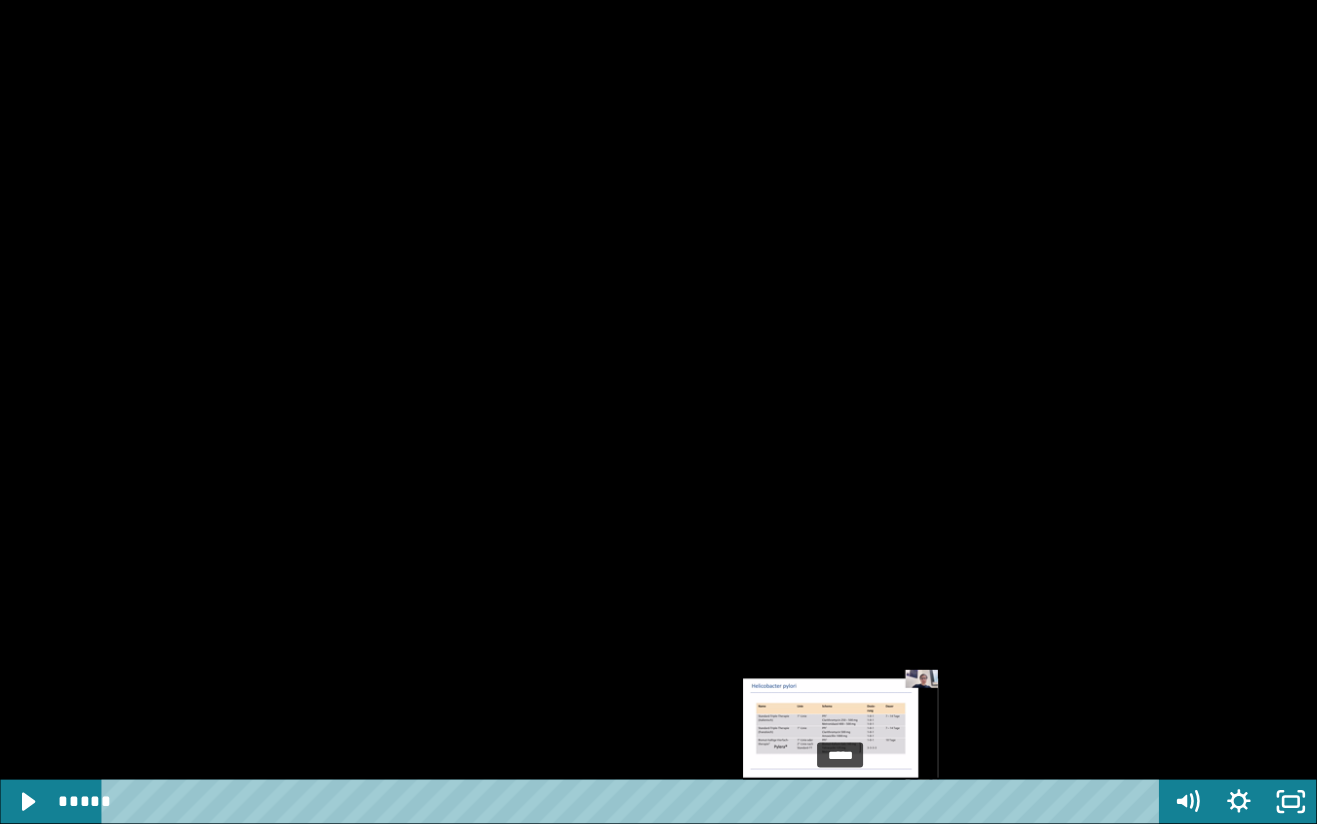 click on "*****" at bounding box center (634, 802) 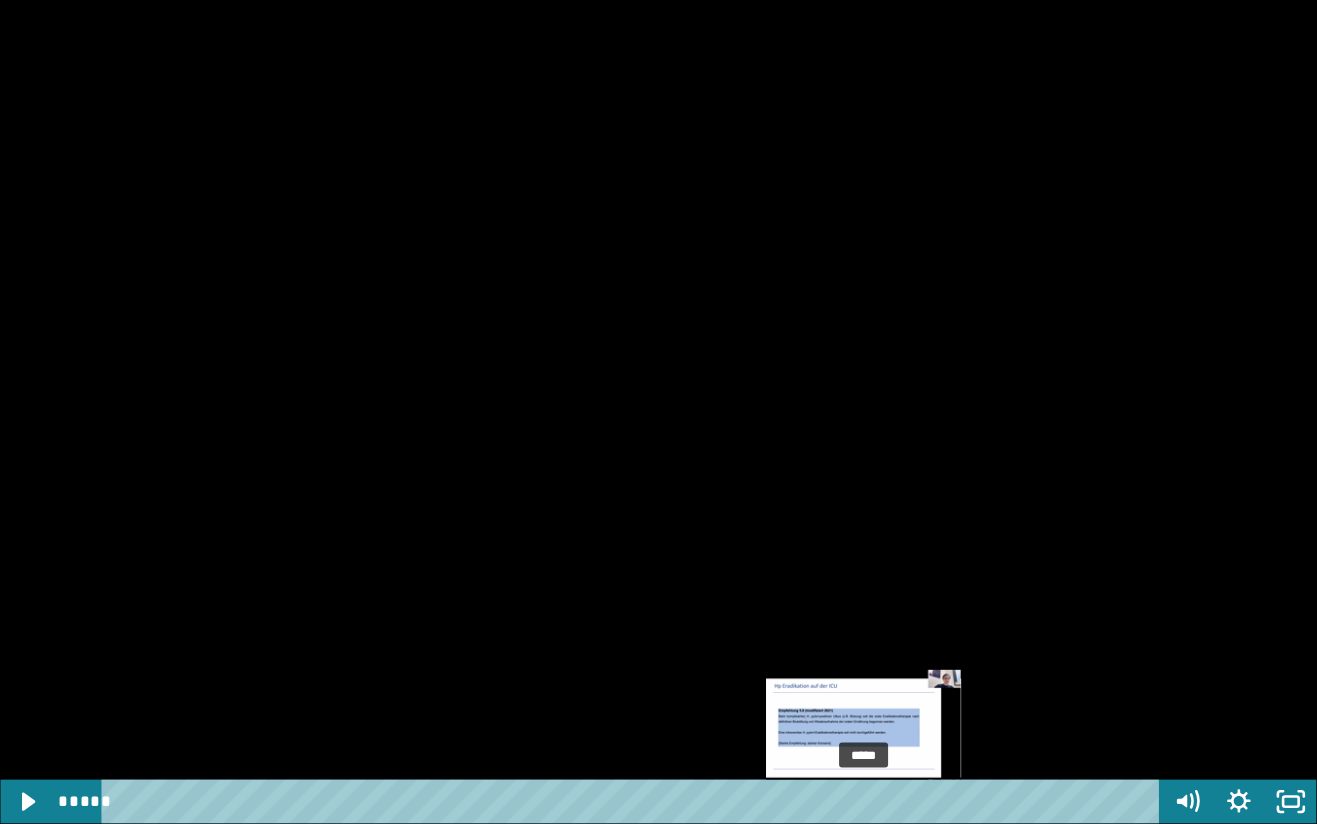 click at bounding box center [658, 412] 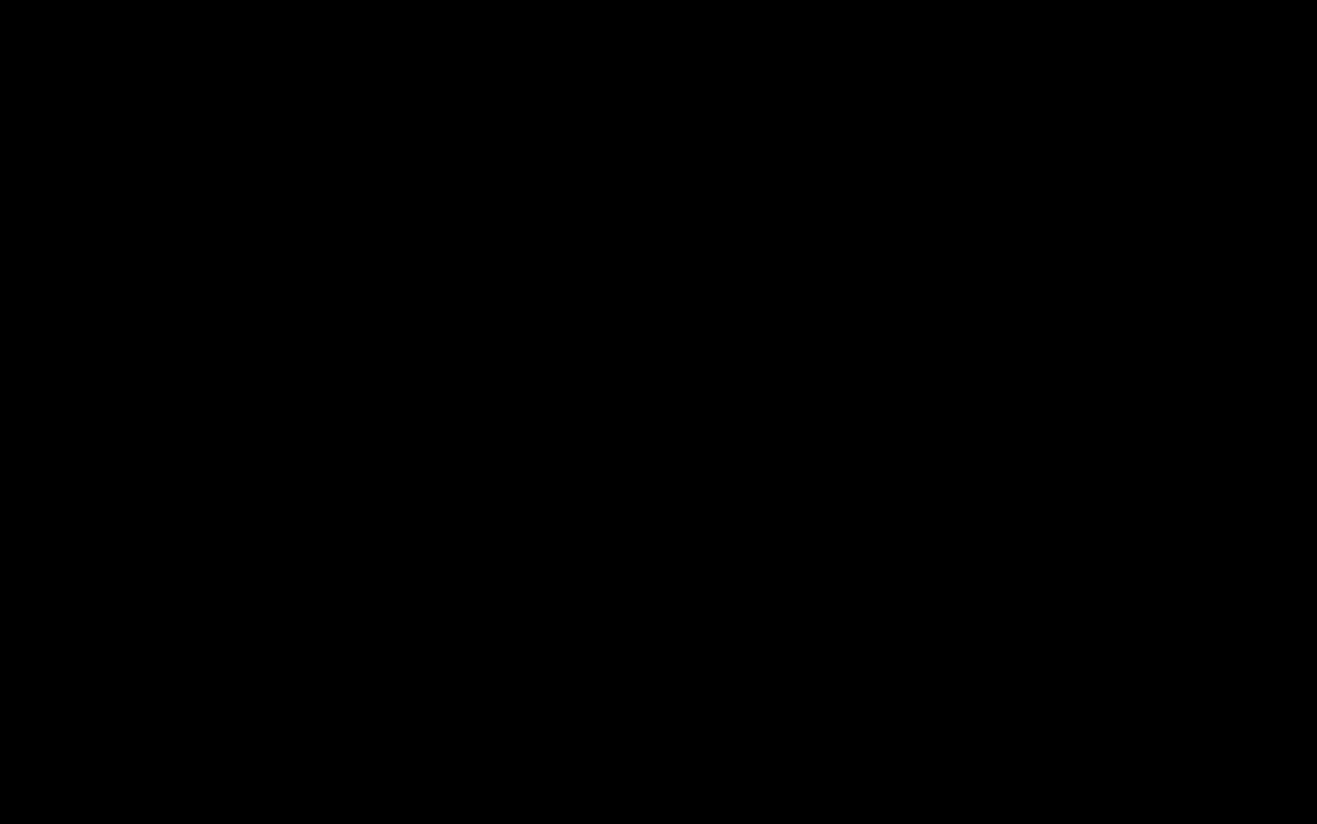click at bounding box center [658, 412] 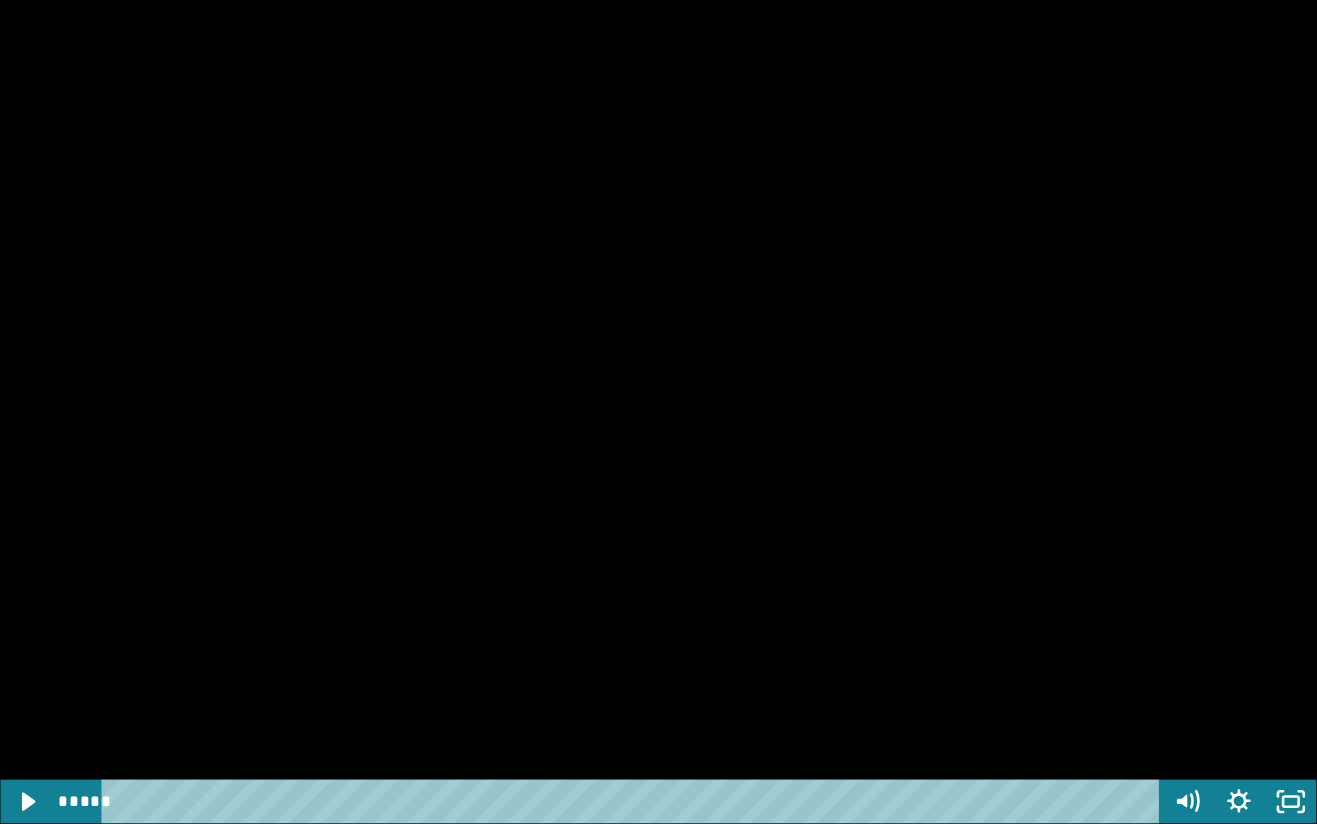 click at bounding box center (658, 412) 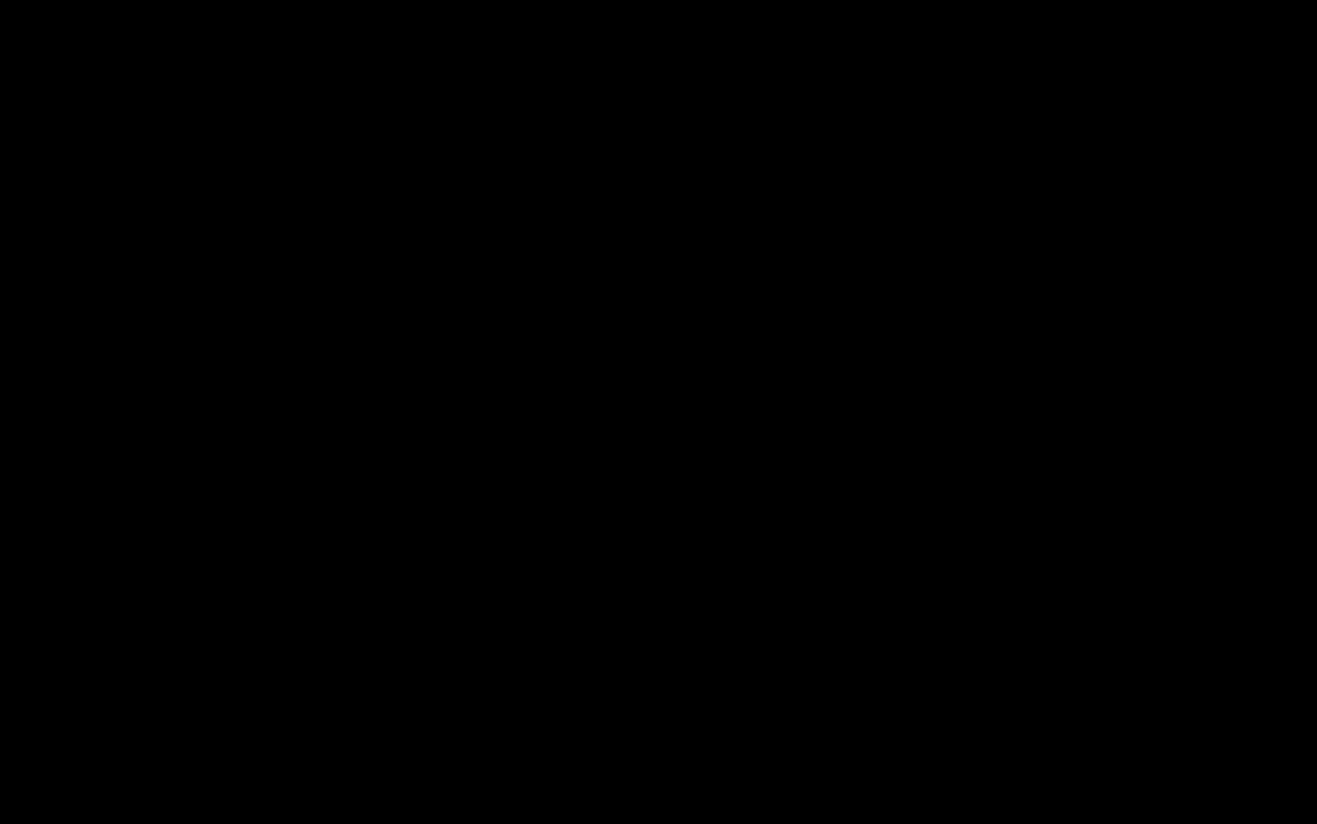 click at bounding box center [658, 412] 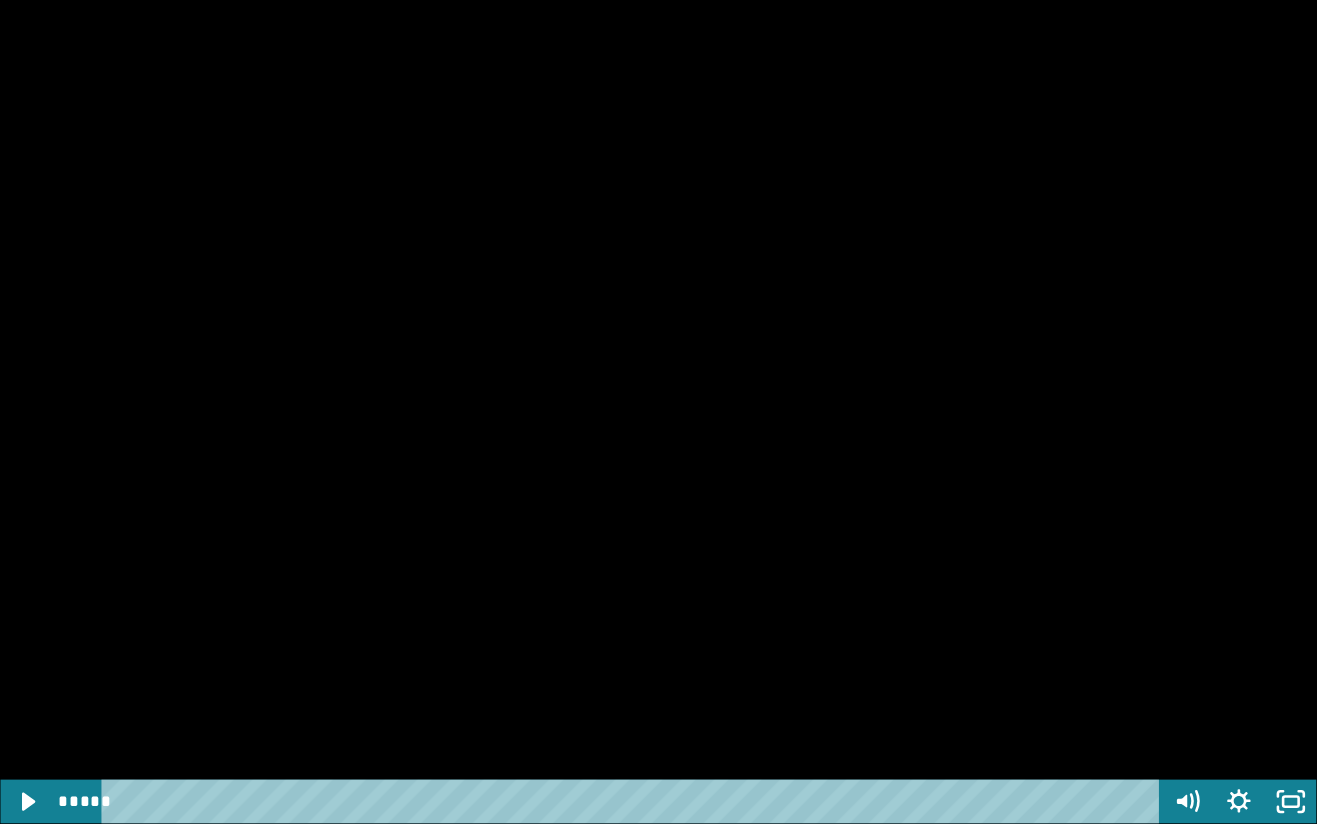 click at bounding box center (658, 412) 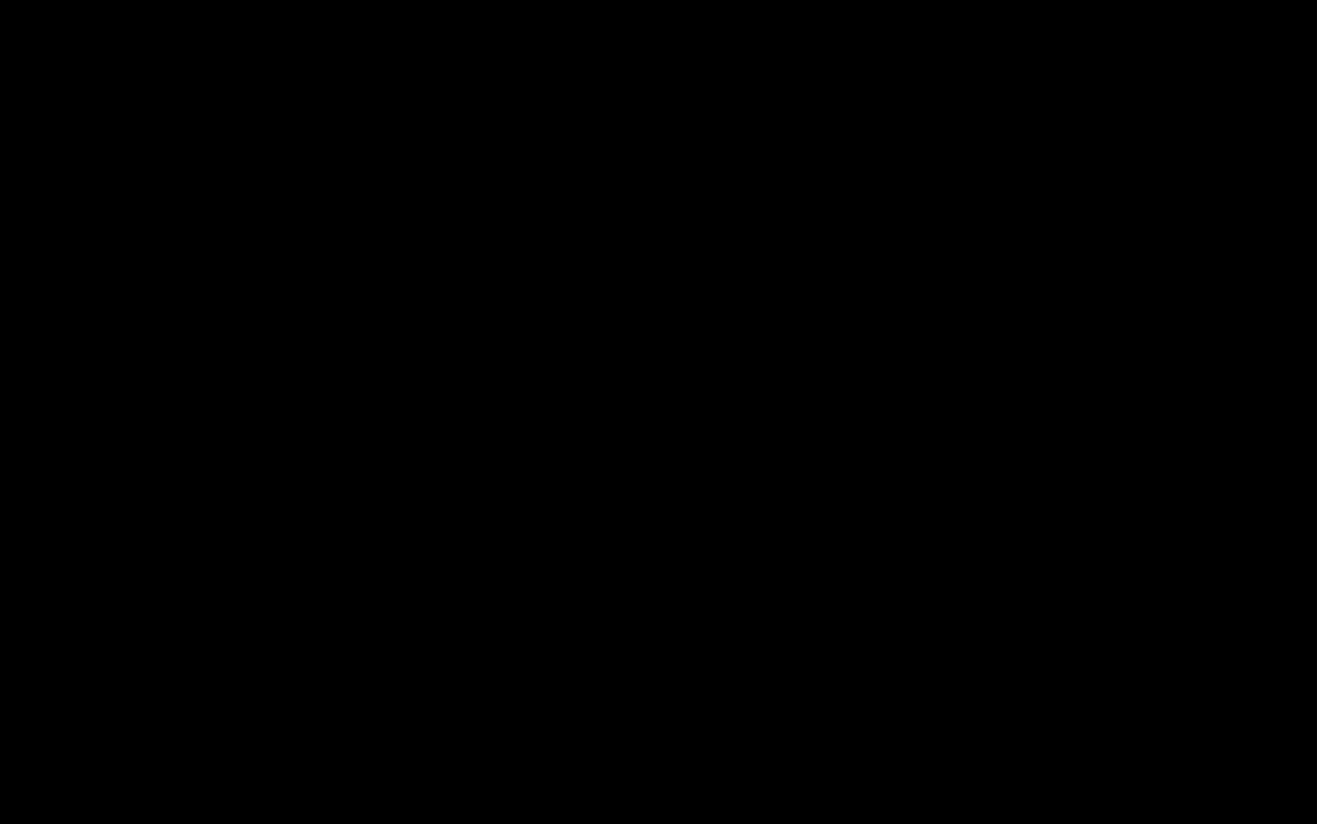click at bounding box center [658, 412] 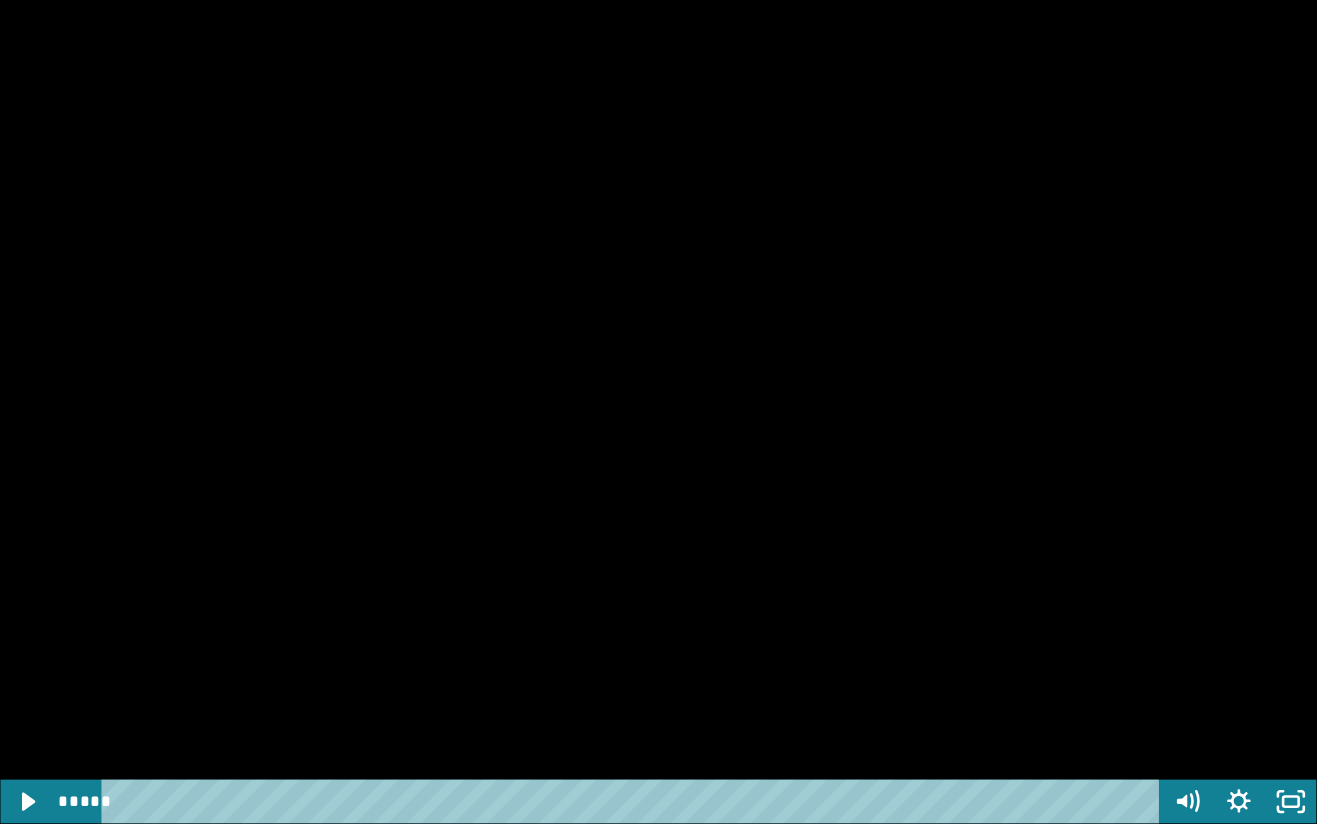 click at bounding box center (658, 412) 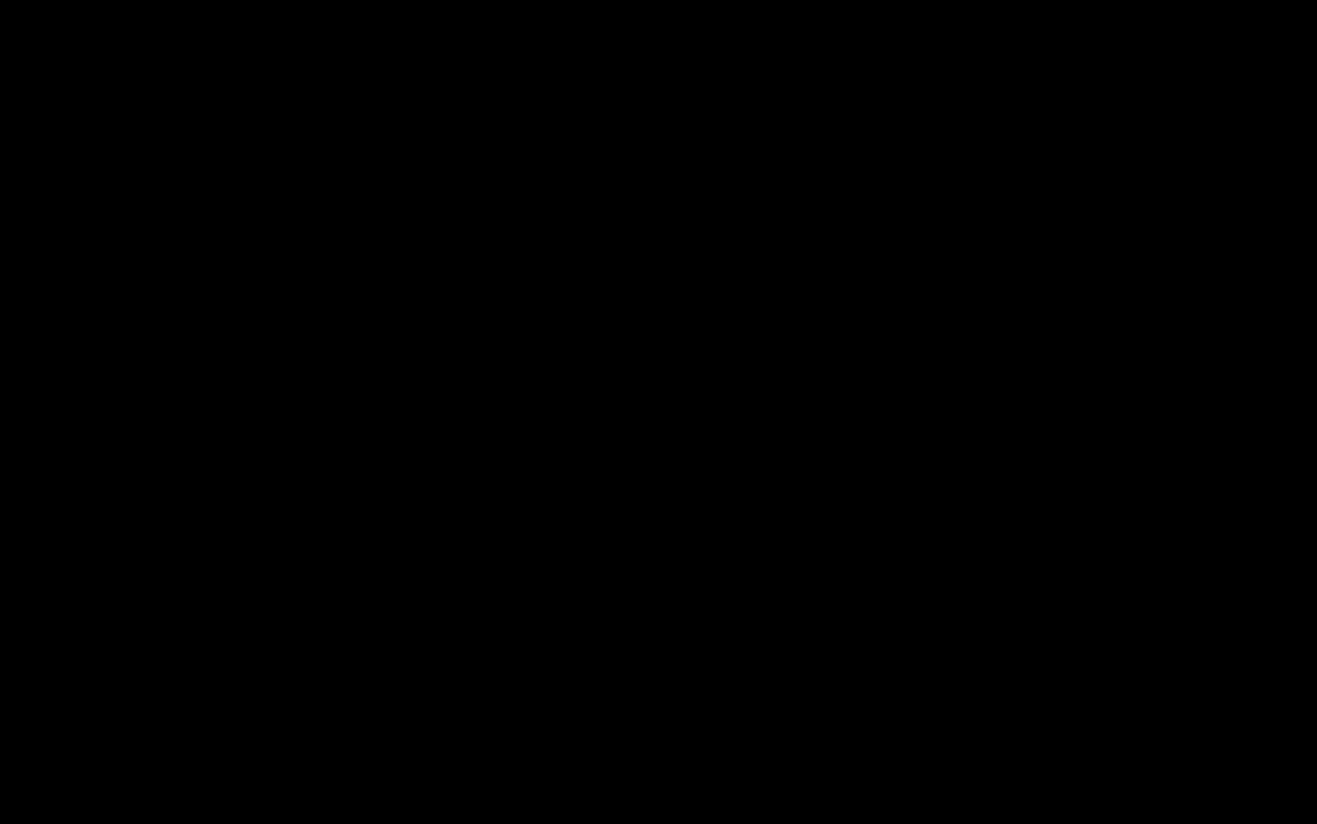 click at bounding box center (658, 412) 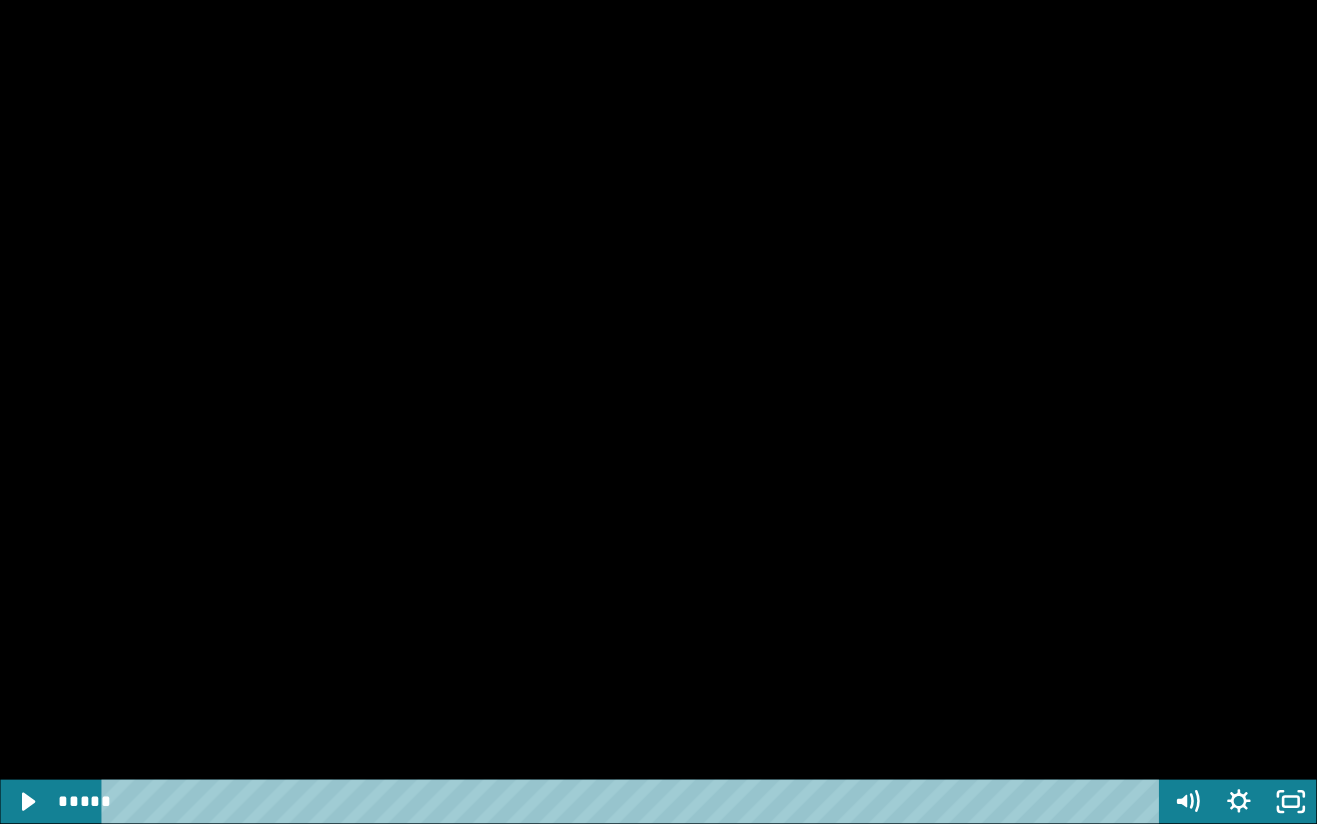 click at bounding box center (658, 412) 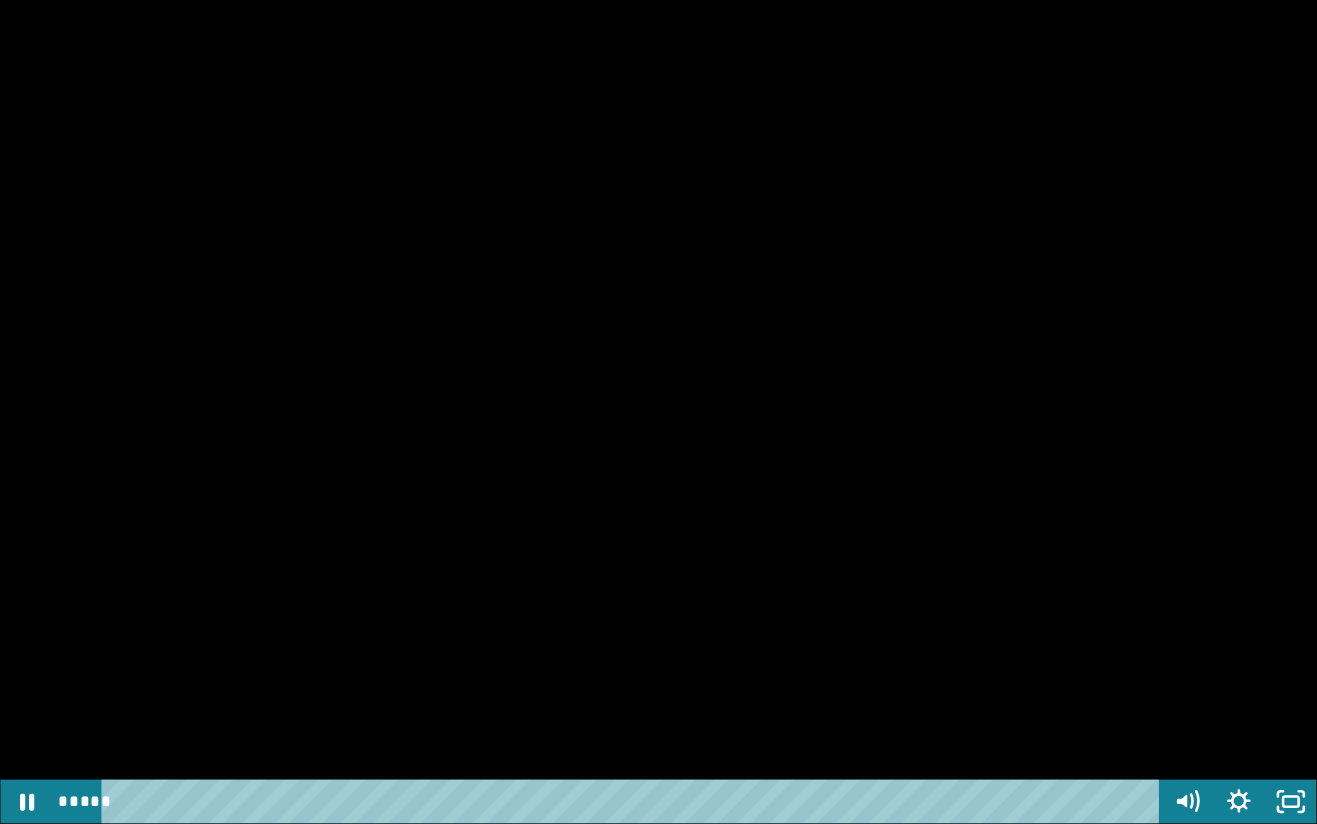 click 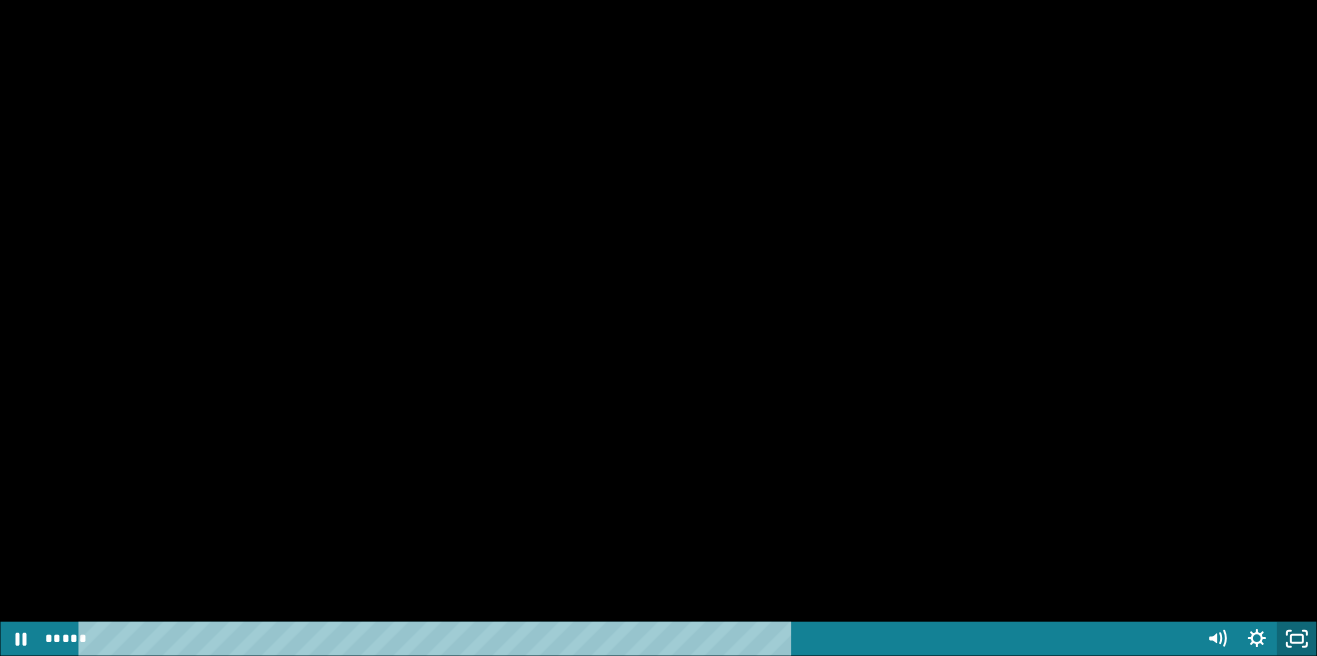 scroll, scrollTop: 1400, scrollLeft: 0, axis: vertical 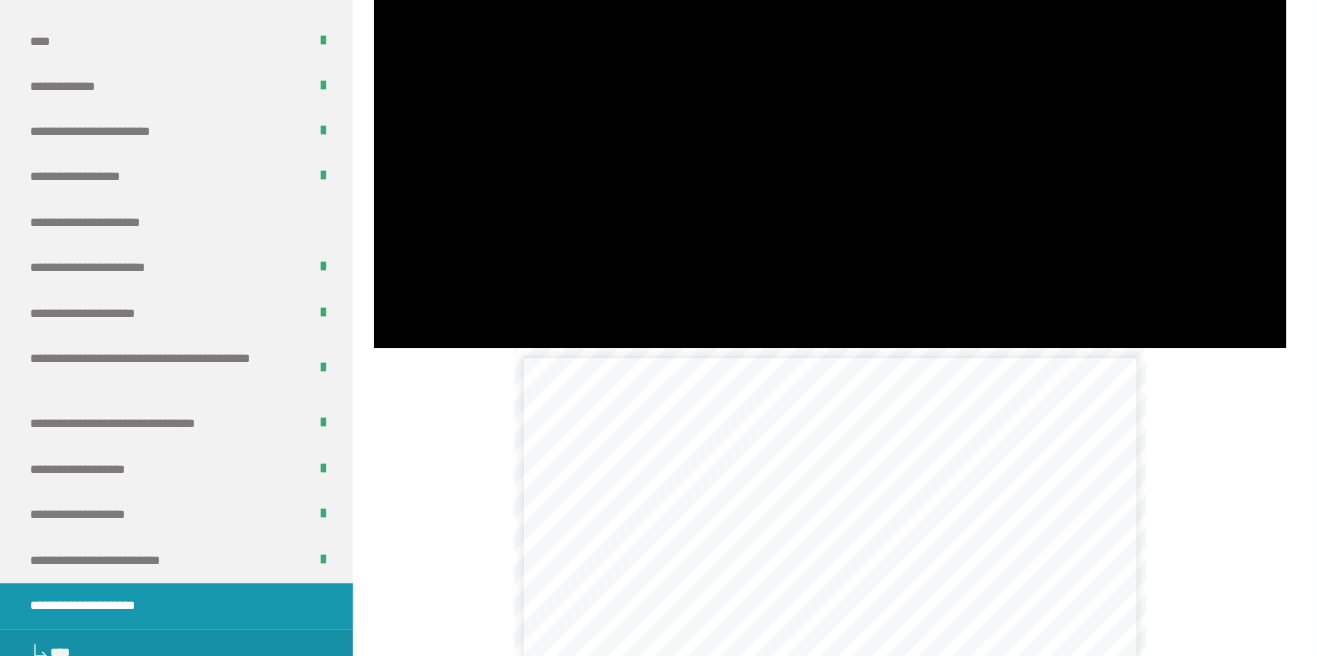 click at bounding box center (830, 92) 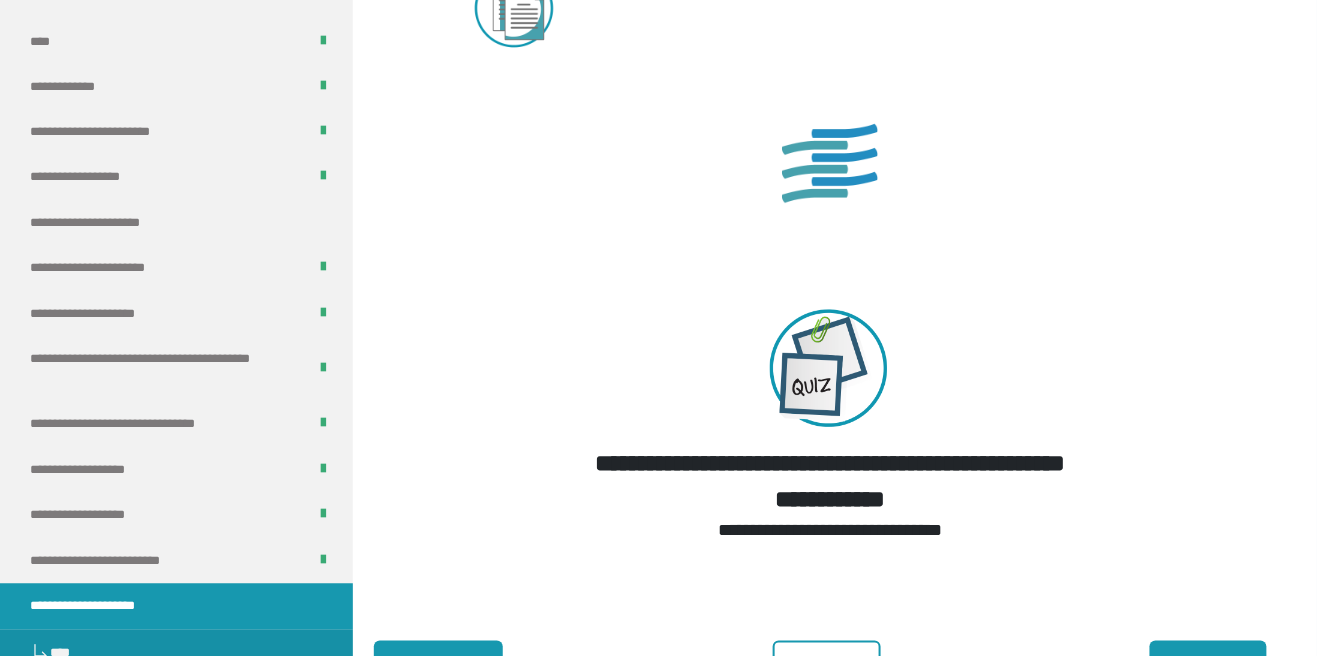scroll, scrollTop: 2418, scrollLeft: 0, axis: vertical 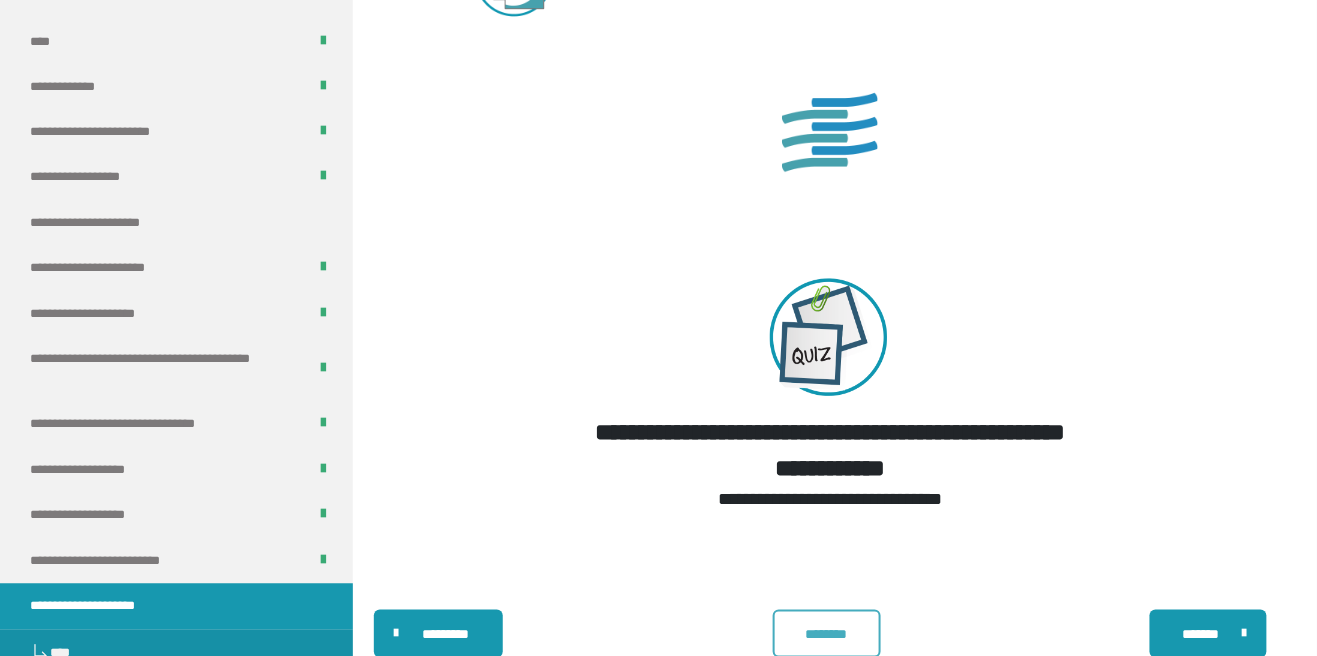 click on "********" at bounding box center [827, 635] 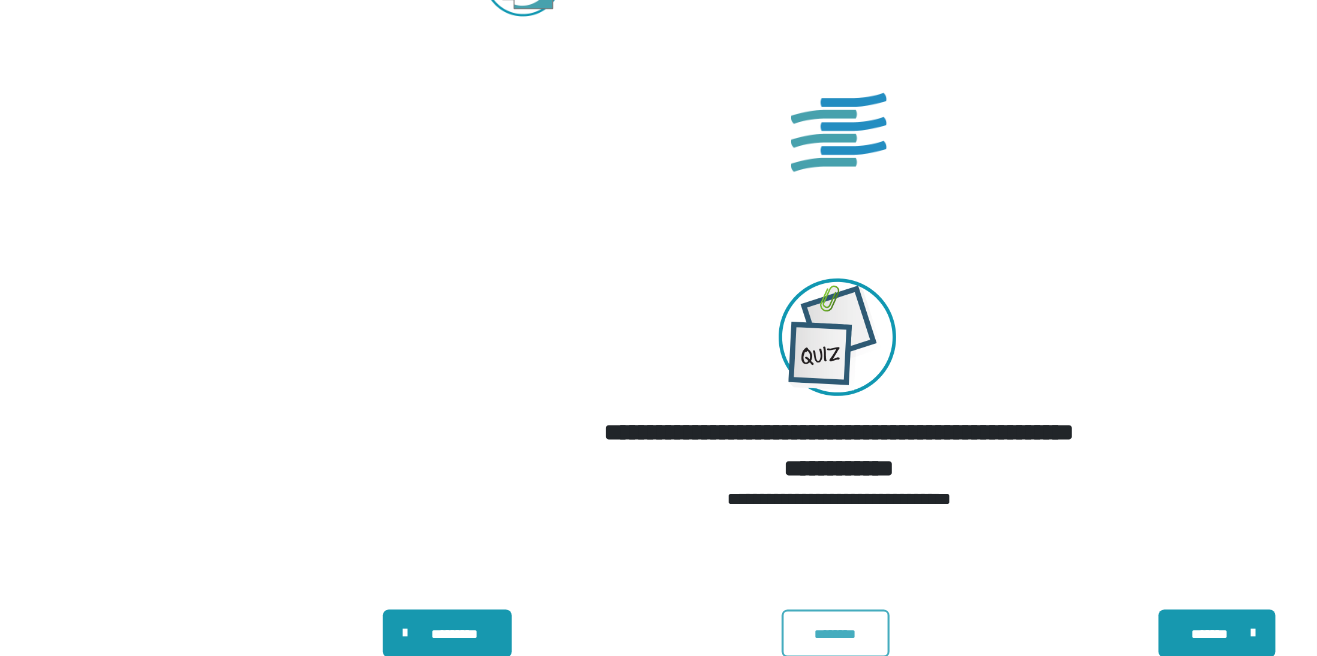 scroll, scrollTop: 0, scrollLeft: 0, axis: both 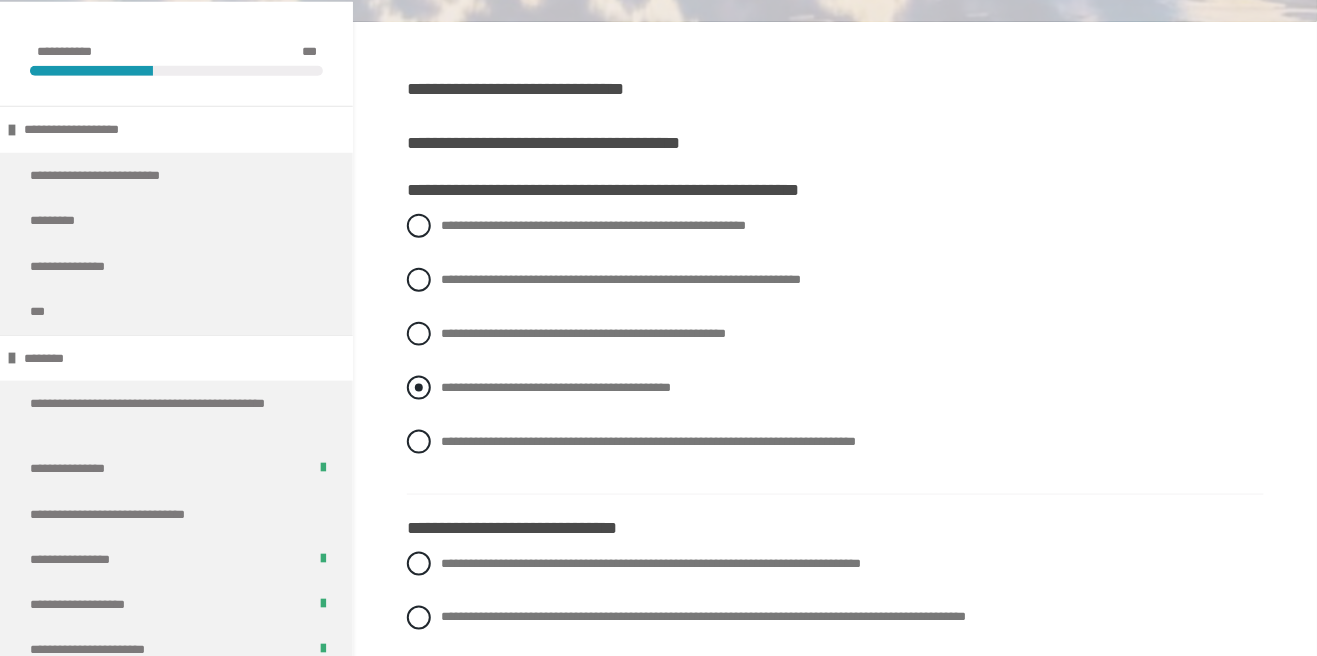 click on "**********" at bounding box center [447, 382] 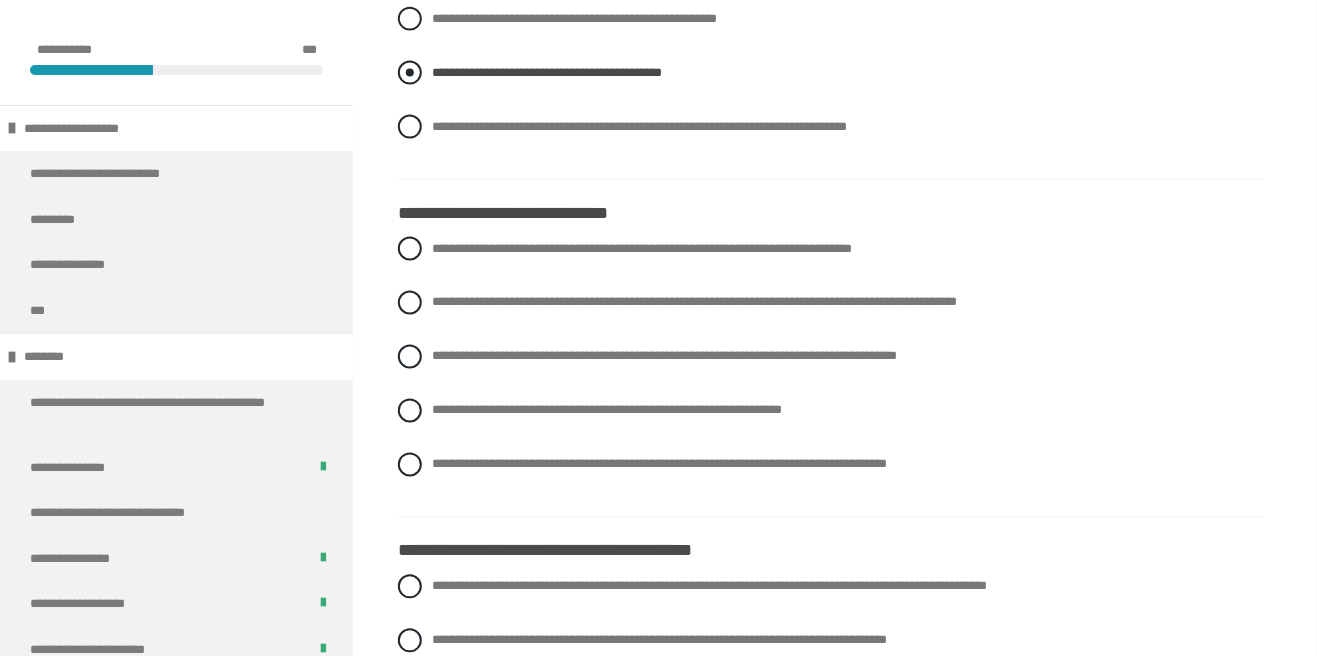 scroll, scrollTop: 749, scrollLeft: 0, axis: vertical 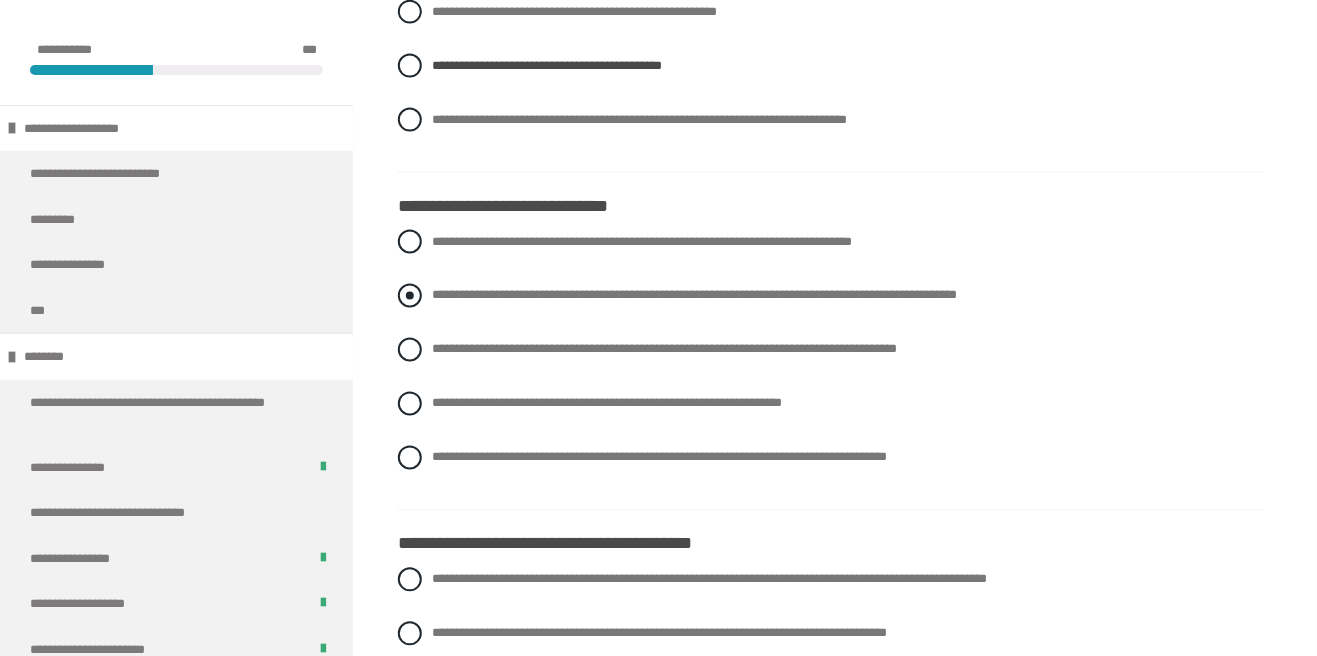 click at bounding box center (410, 296) 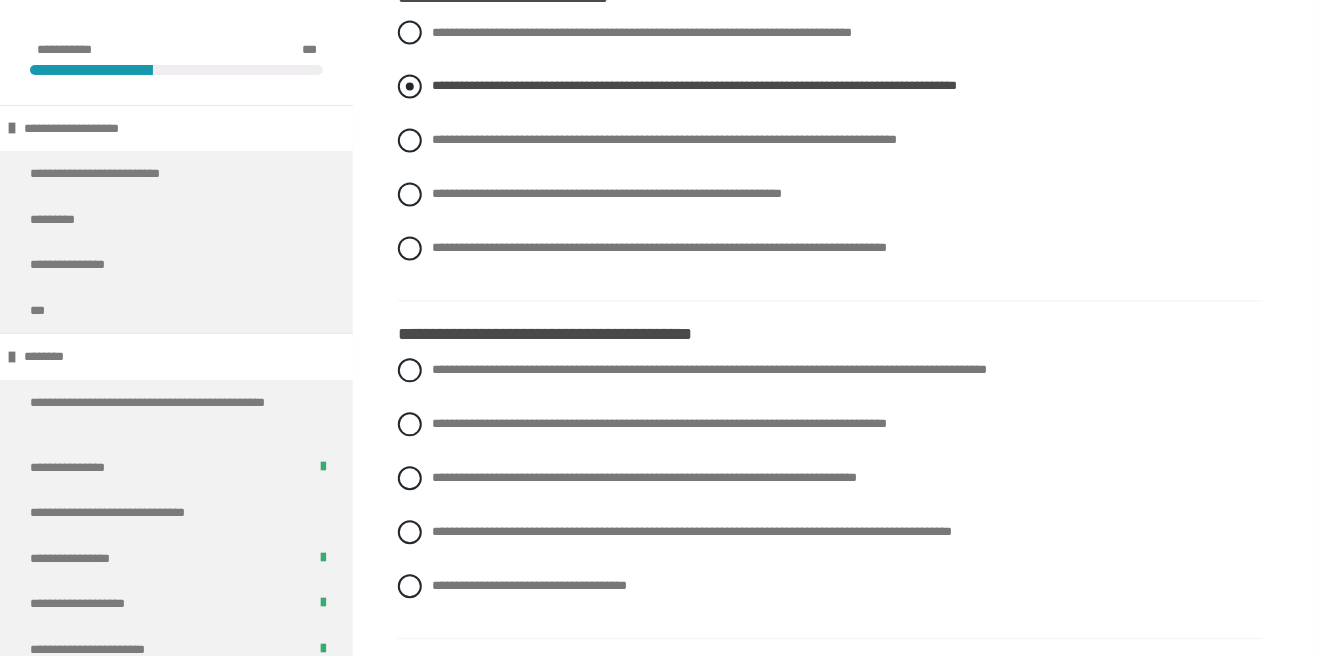 scroll, scrollTop: 960, scrollLeft: 0, axis: vertical 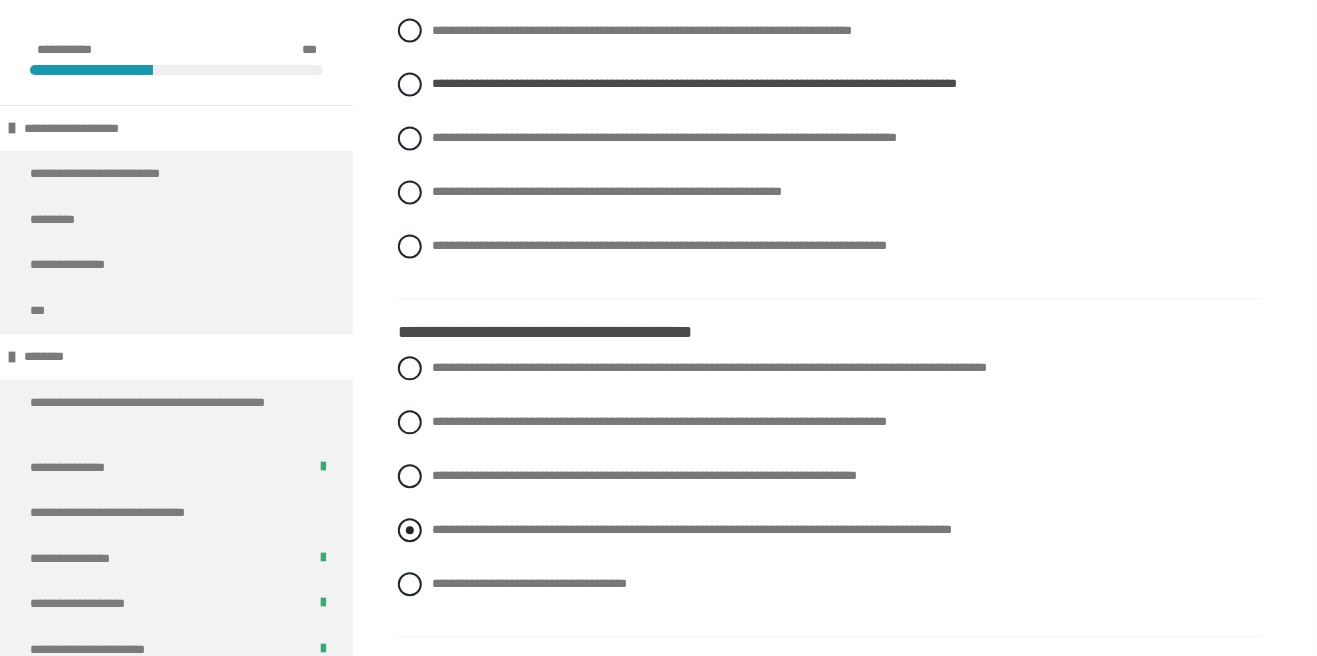 click at bounding box center [410, 531] 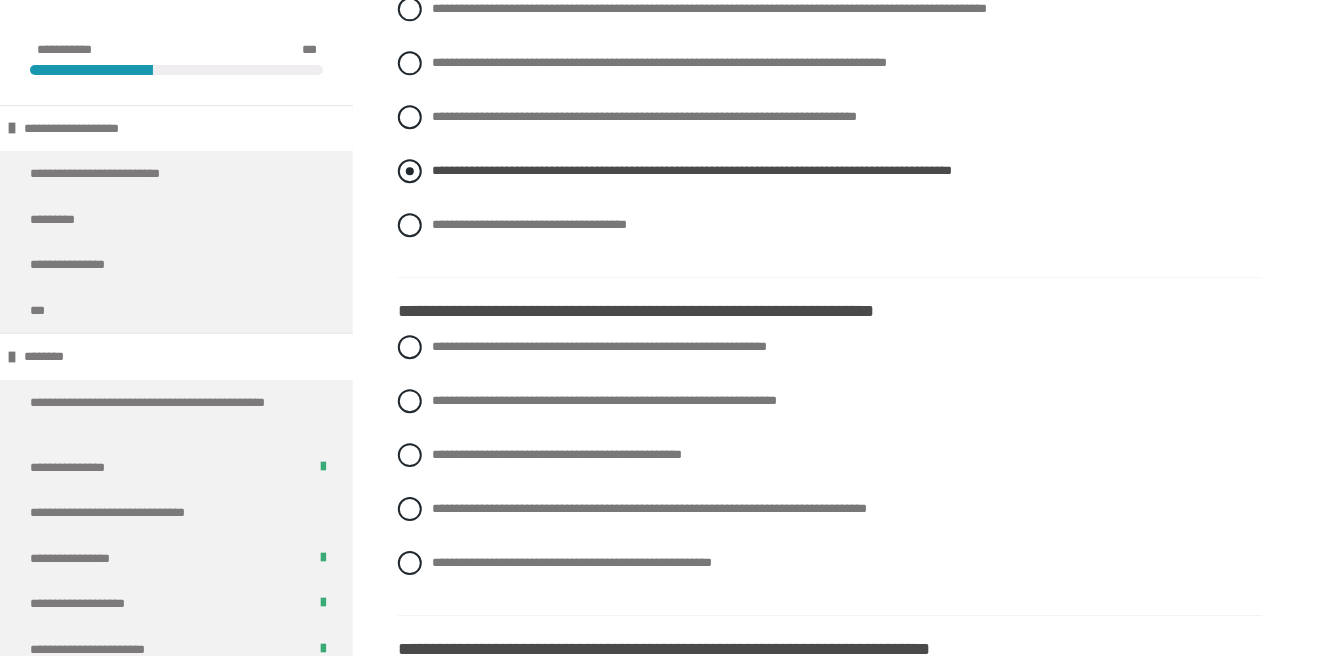 scroll, scrollTop: 1328, scrollLeft: 0, axis: vertical 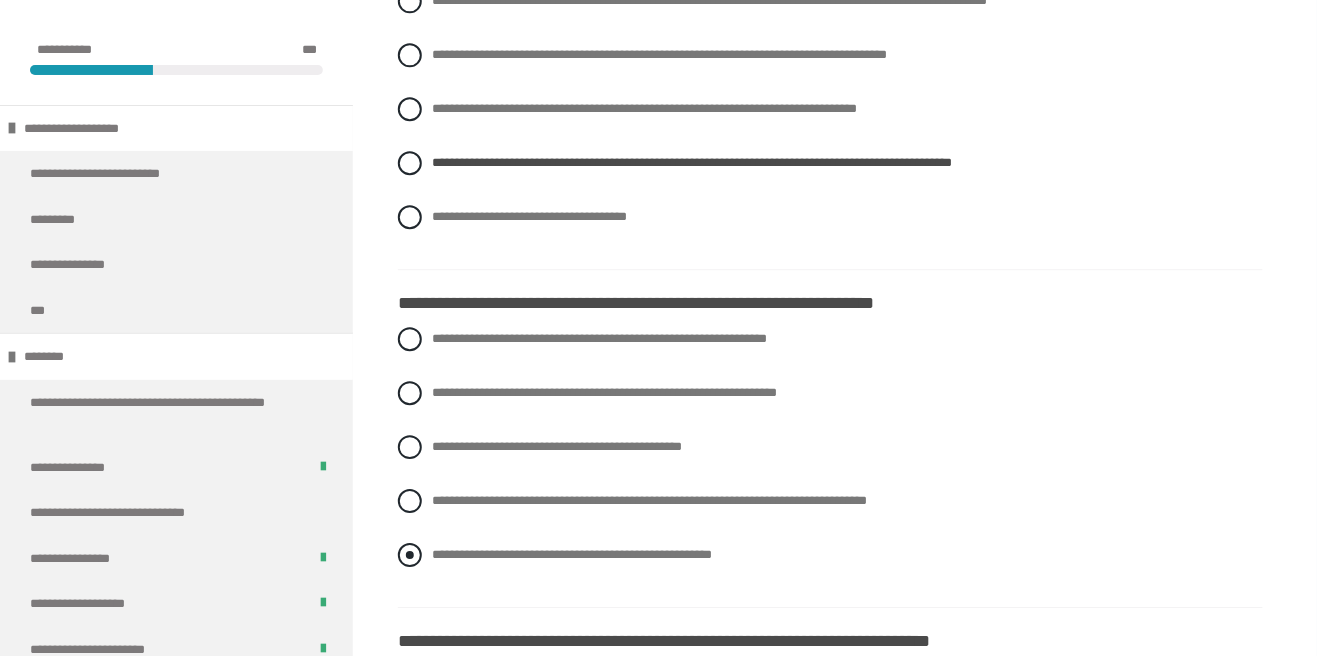 click on "**********" at bounding box center (830, 555) 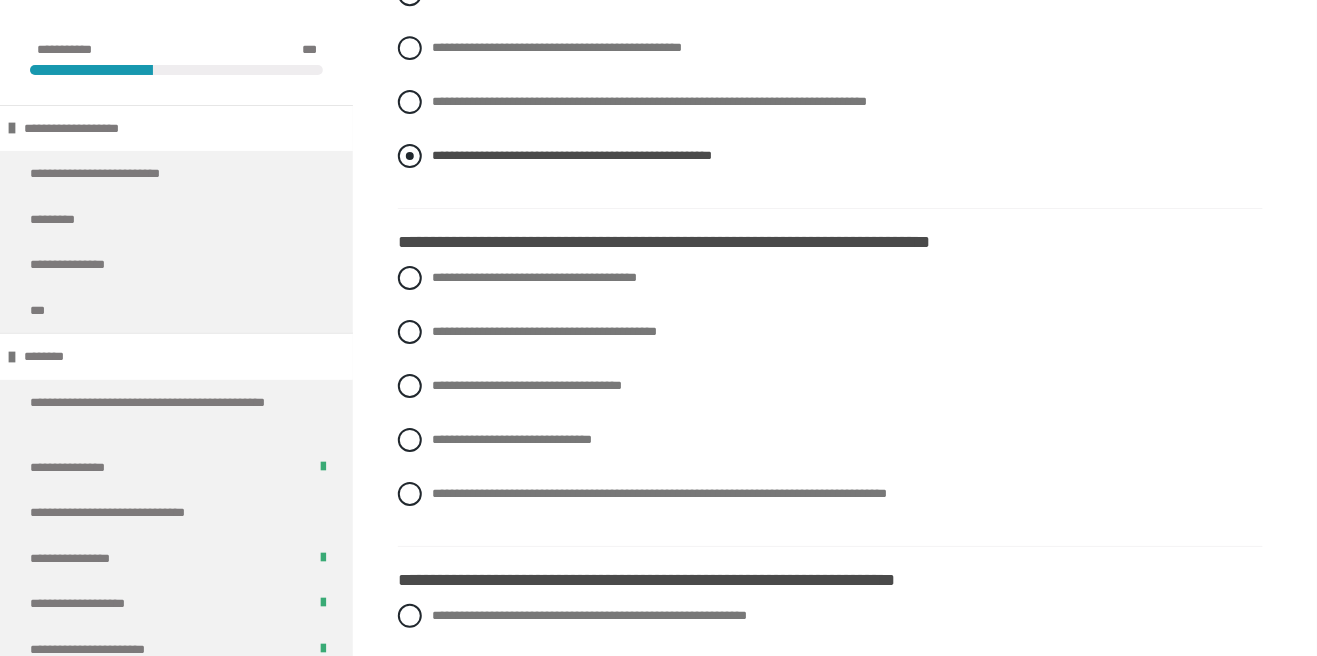 scroll, scrollTop: 1729, scrollLeft: 0, axis: vertical 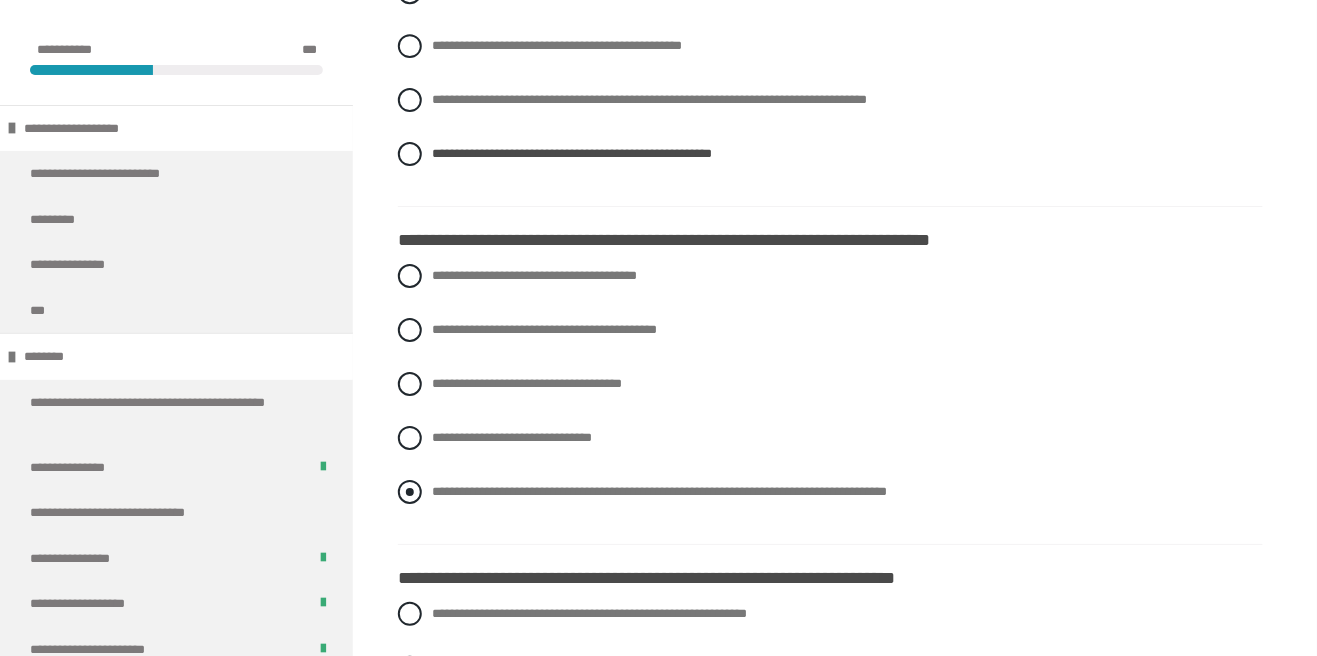 click on "**********" at bounding box center [438, 486] 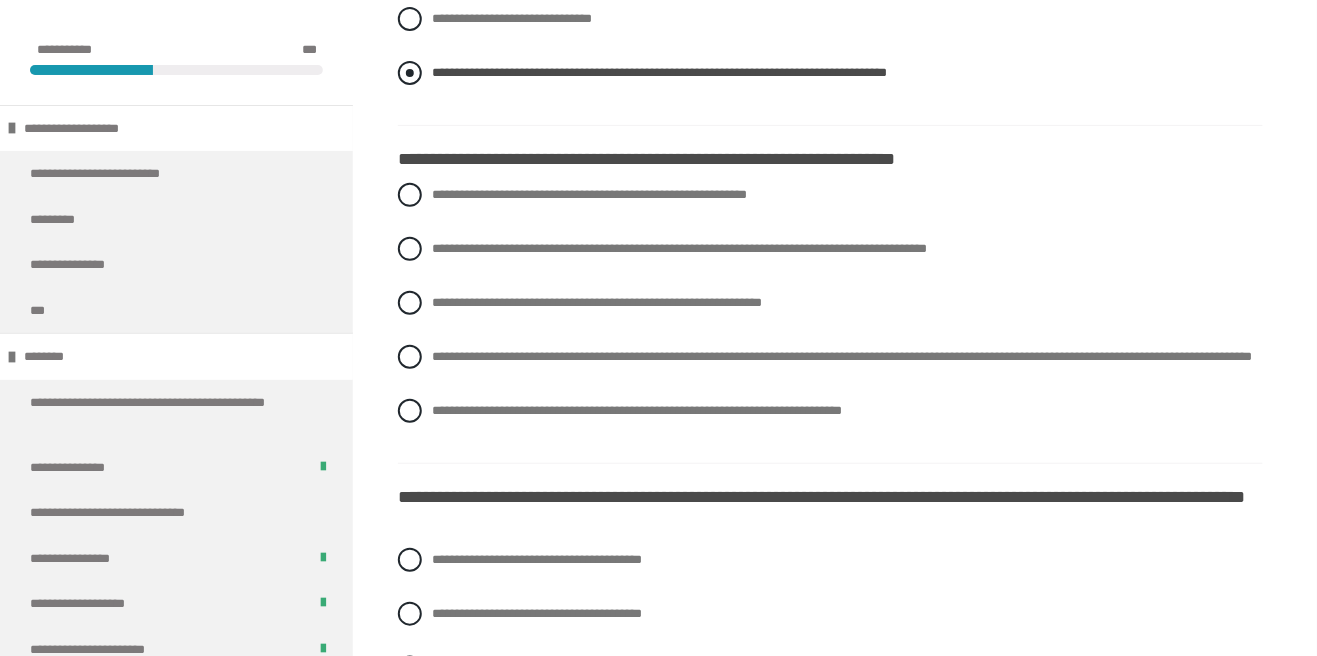 scroll, scrollTop: 2151, scrollLeft: 0, axis: vertical 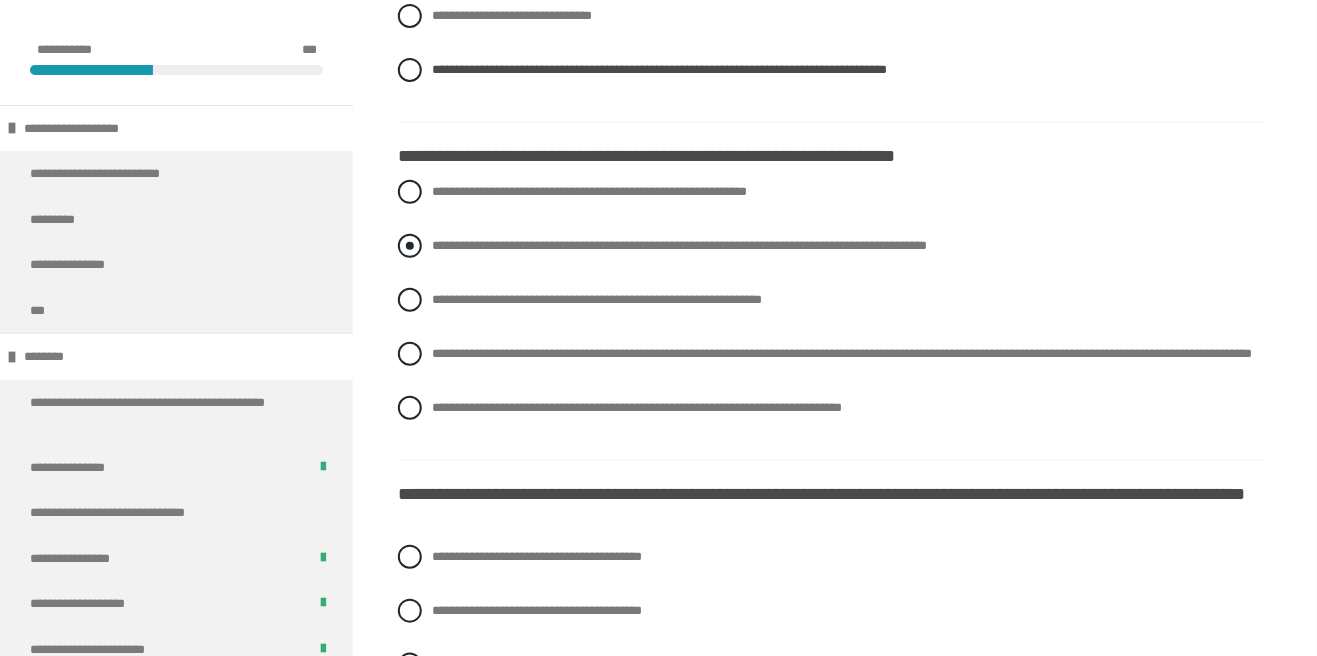 click at bounding box center (410, 246) 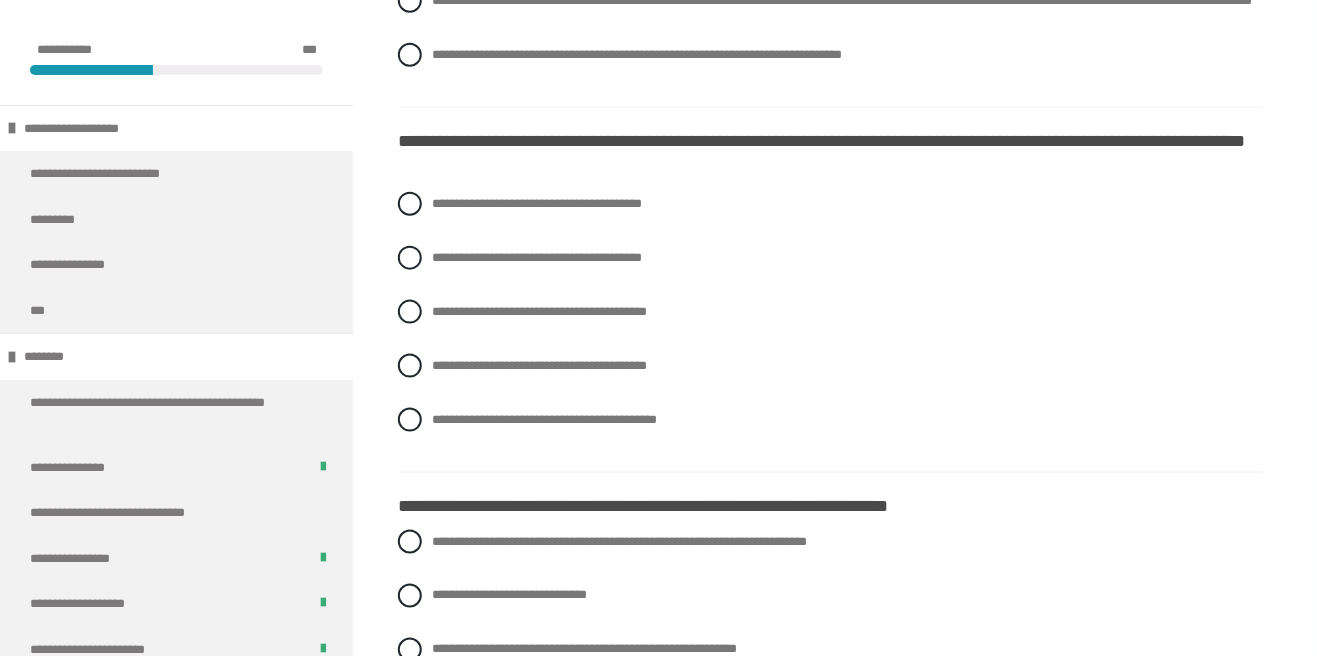 scroll, scrollTop: 2505, scrollLeft: 0, axis: vertical 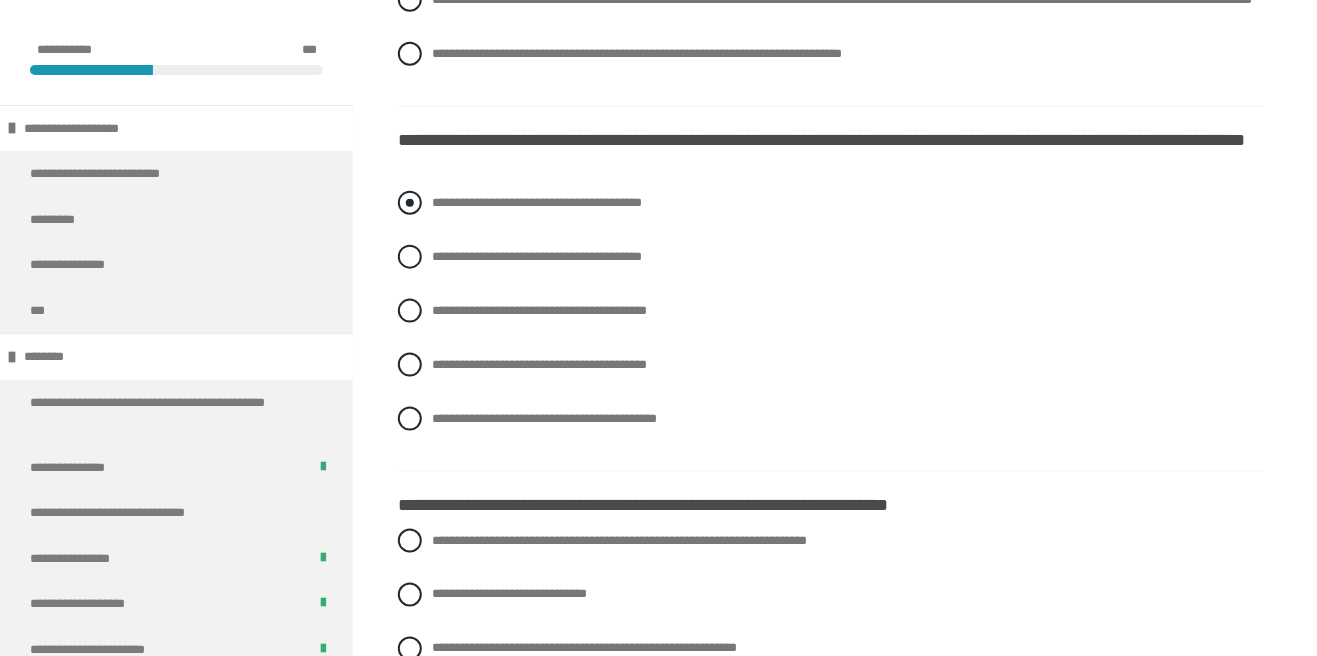 click on "**********" at bounding box center [830, 203] 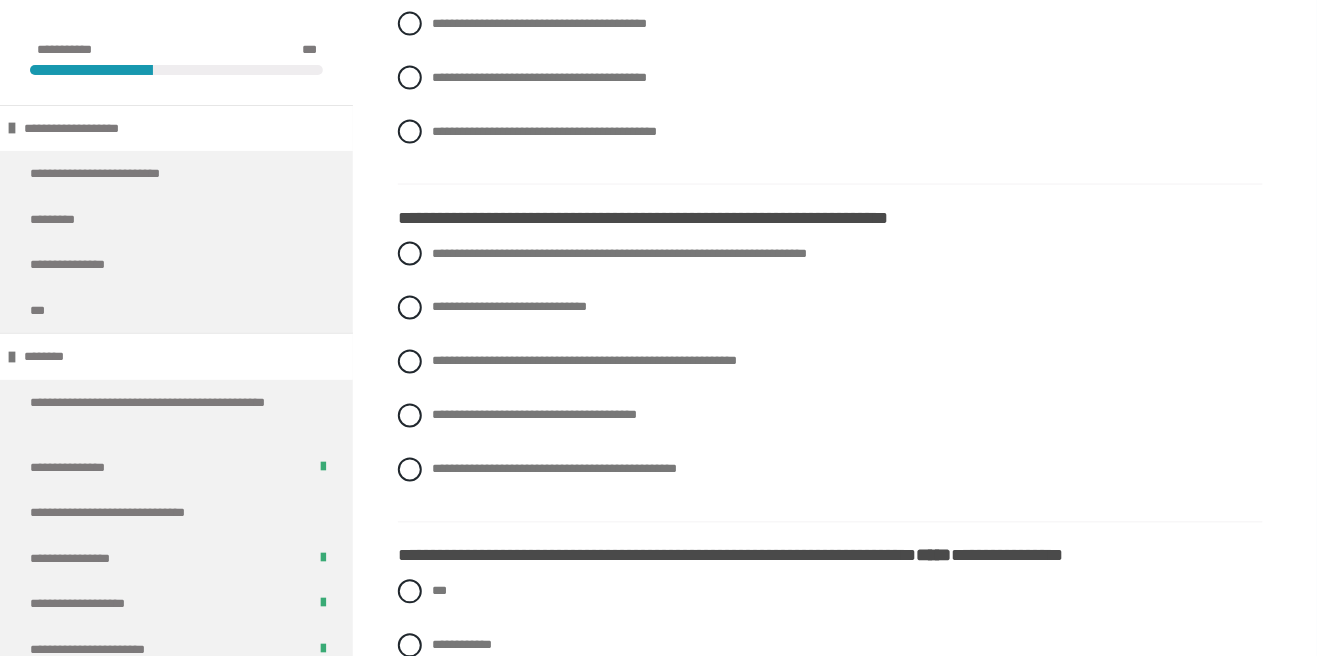 scroll, scrollTop: 2794, scrollLeft: 0, axis: vertical 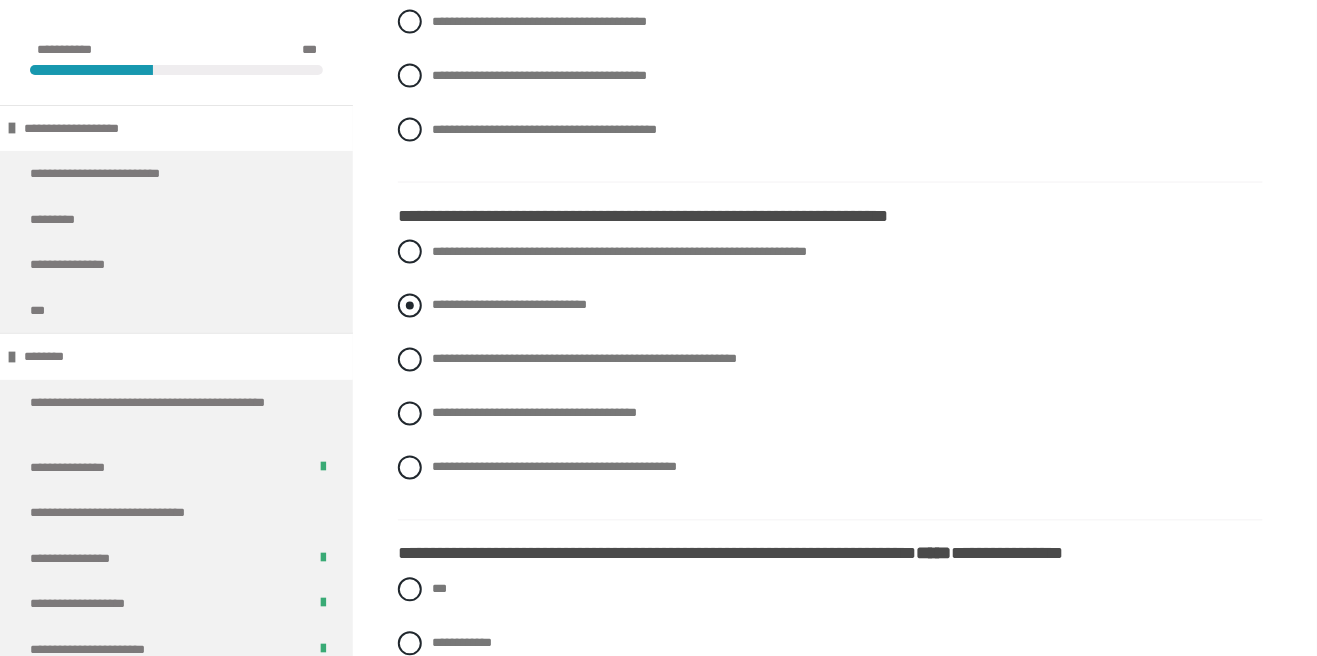 click at bounding box center (410, 306) 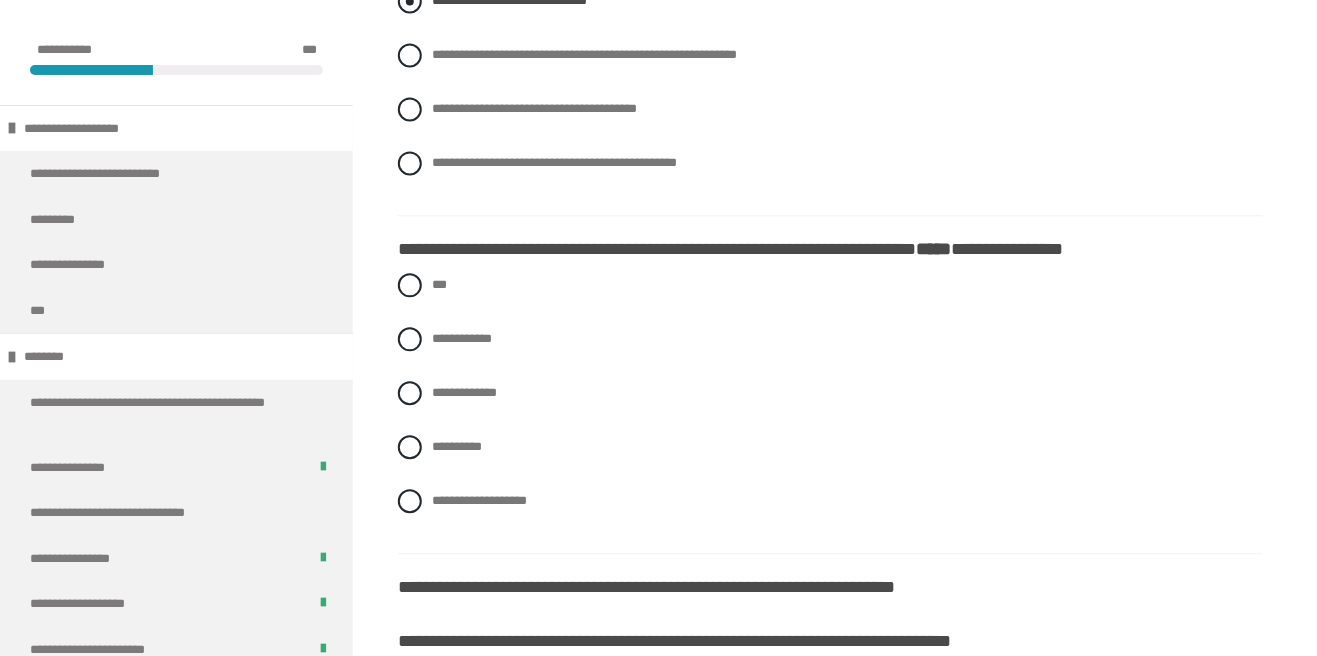 scroll, scrollTop: 3105, scrollLeft: 0, axis: vertical 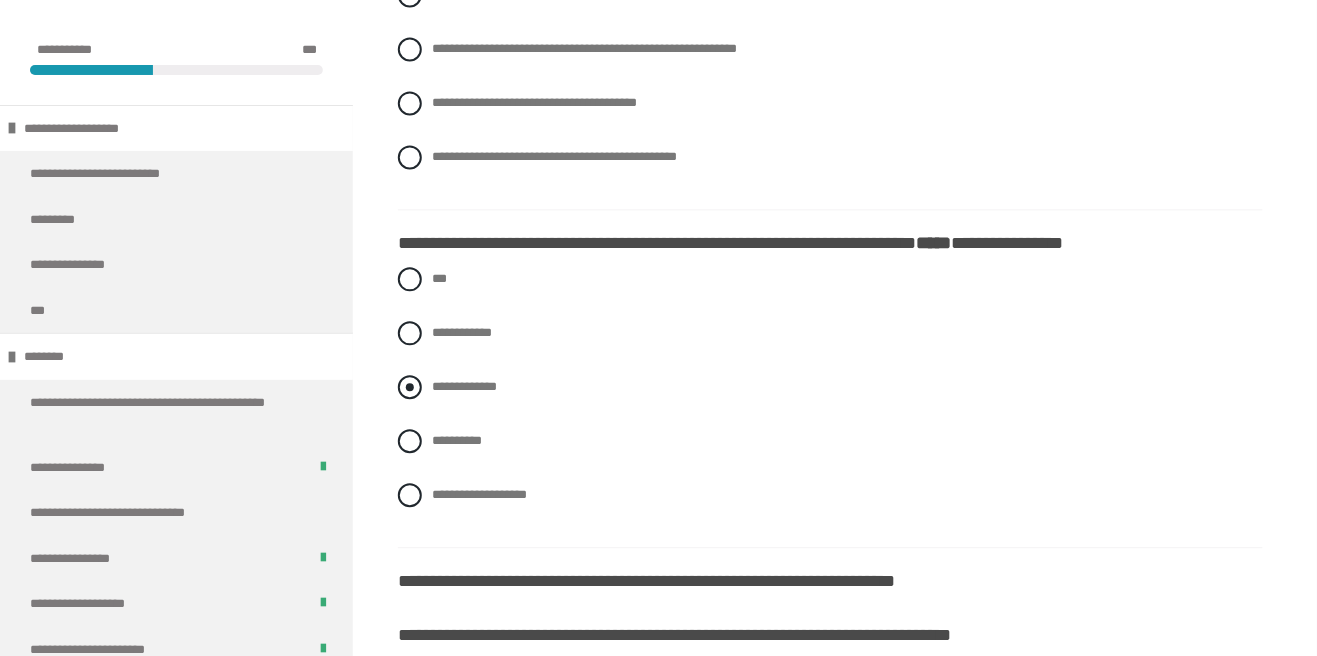 click on "**********" at bounding box center [438, 381] 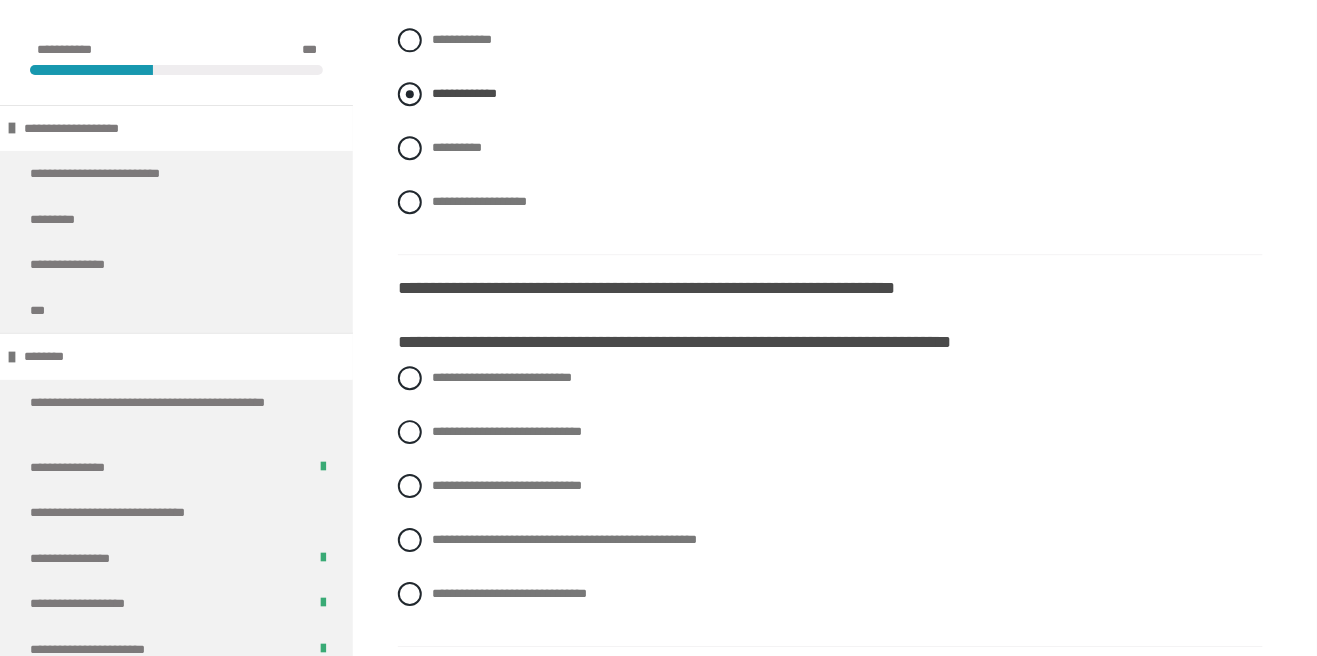 scroll, scrollTop: 3399, scrollLeft: 0, axis: vertical 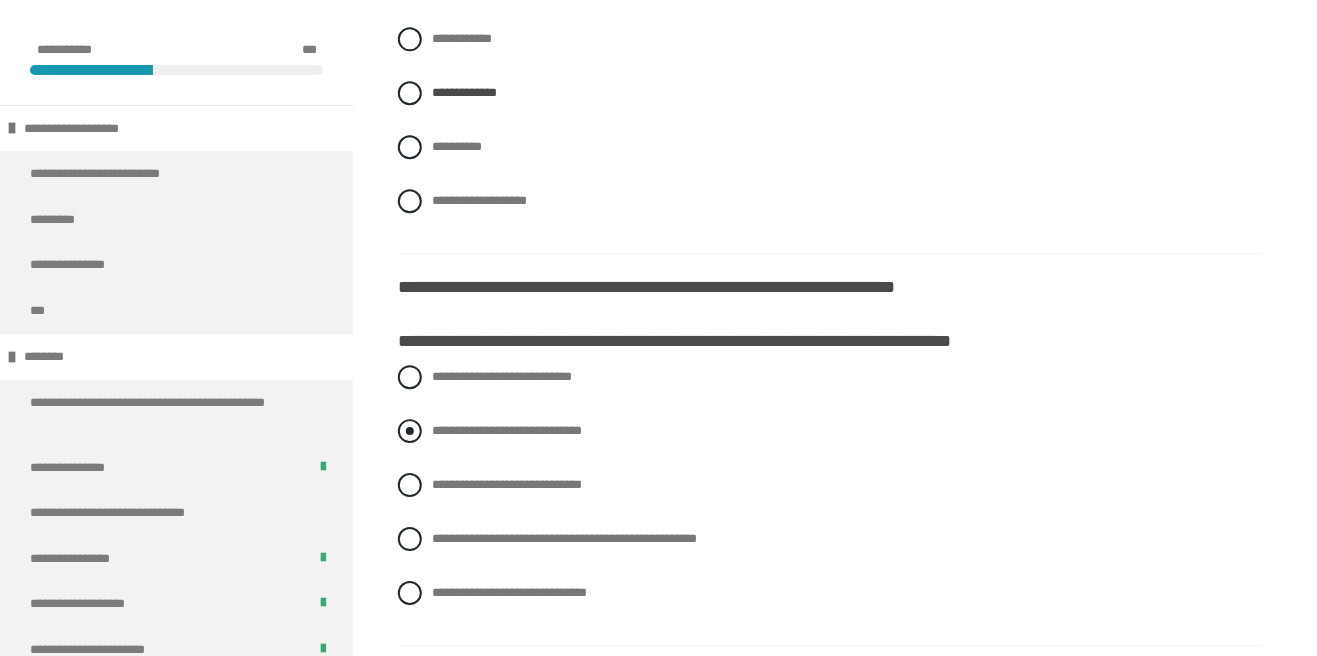 click on "**********" at bounding box center (830, 431) 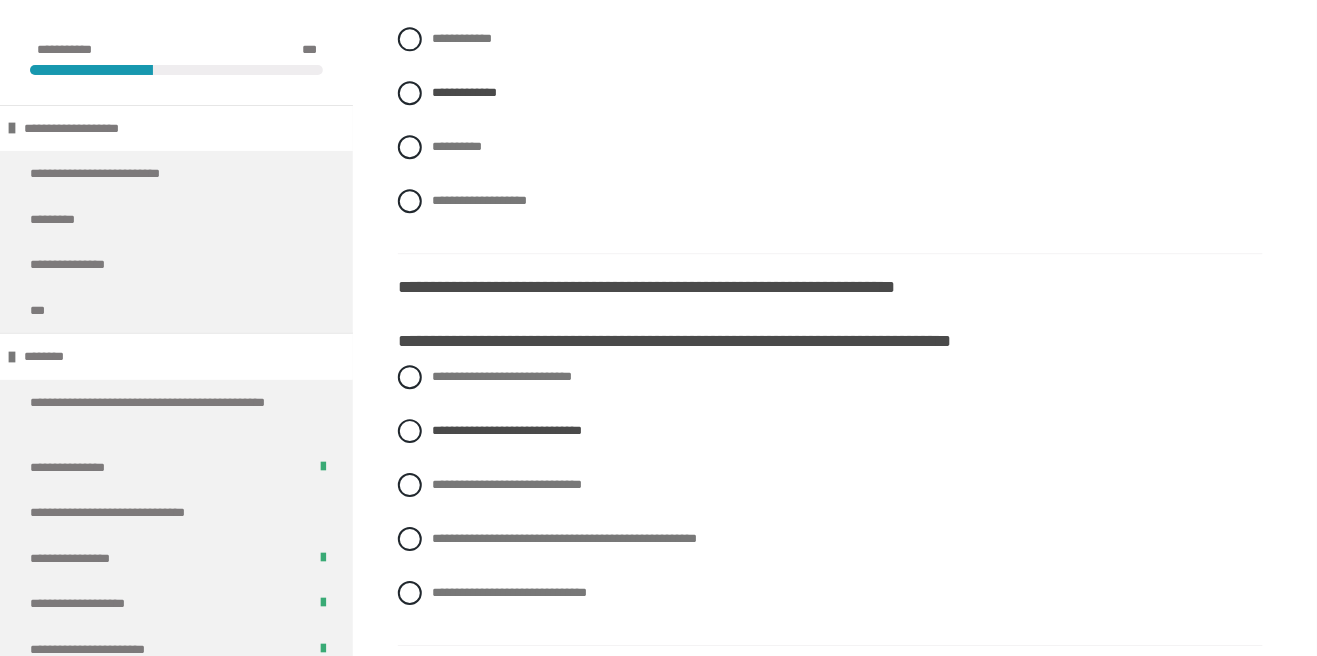 click on "**********" at bounding box center (454, 693) 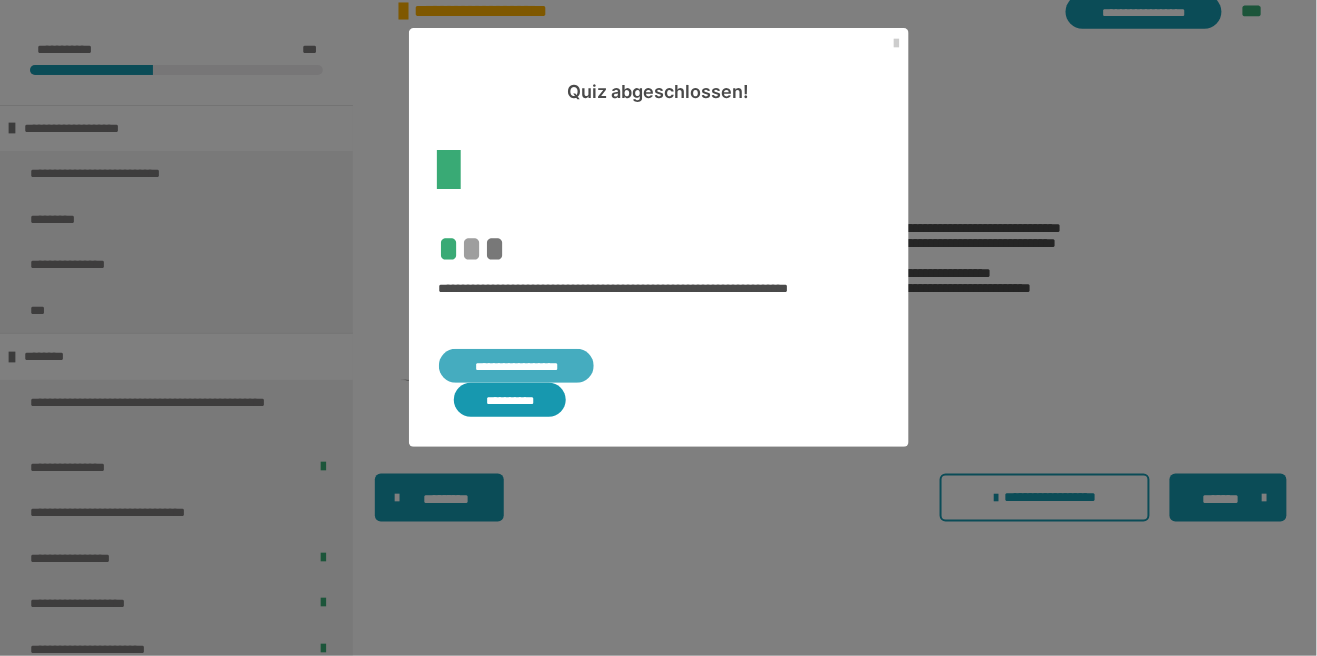 click on "**********" at bounding box center [517, 366] 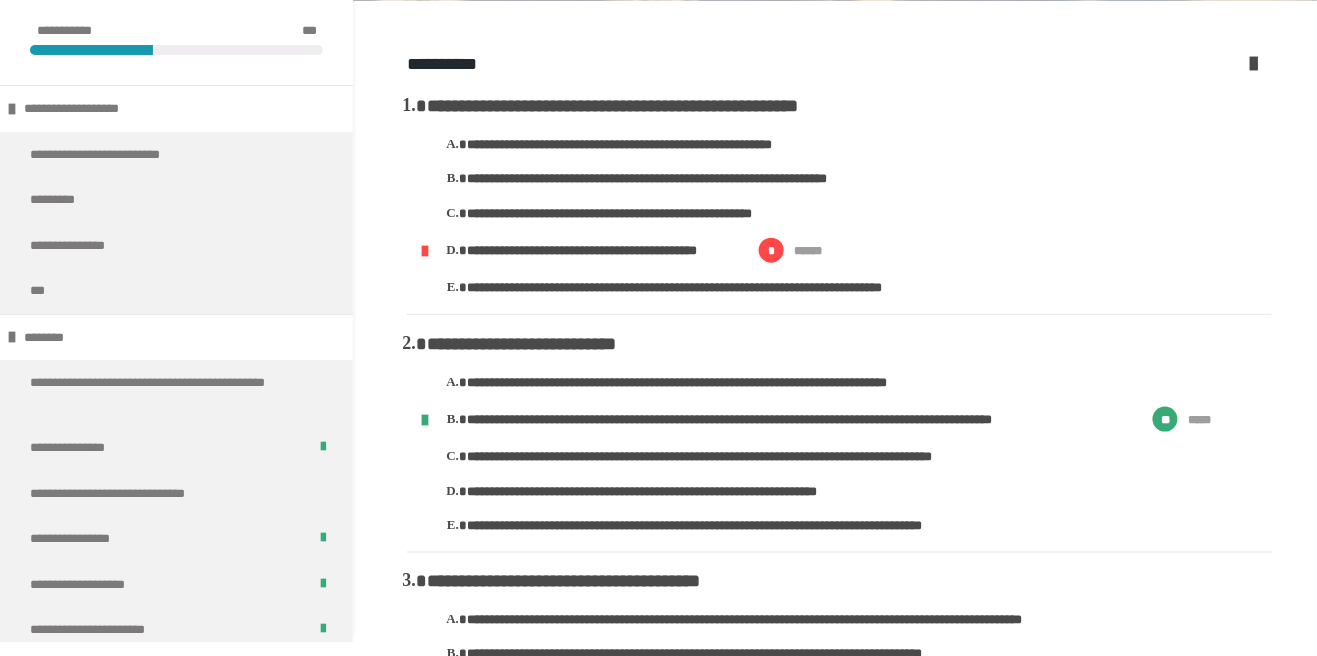 scroll, scrollTop: 400, scrollLeft: 0, axis: vertical 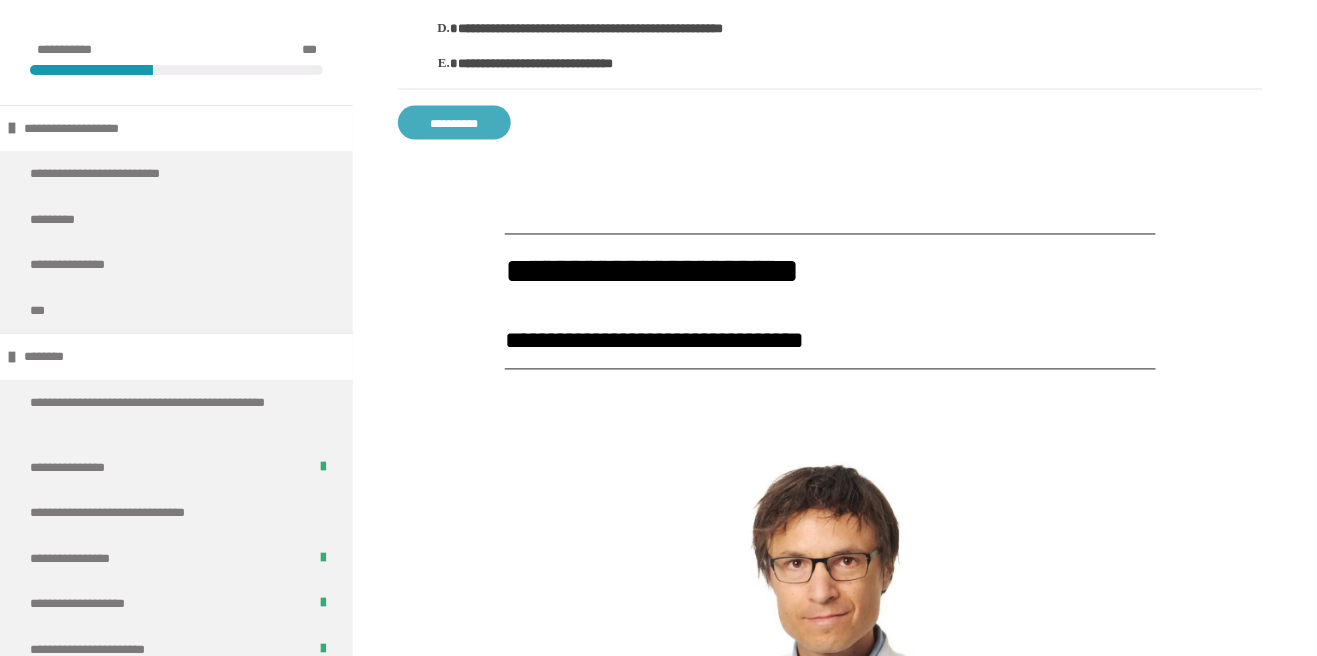 click on "**********" at bounding box center (454, 123) 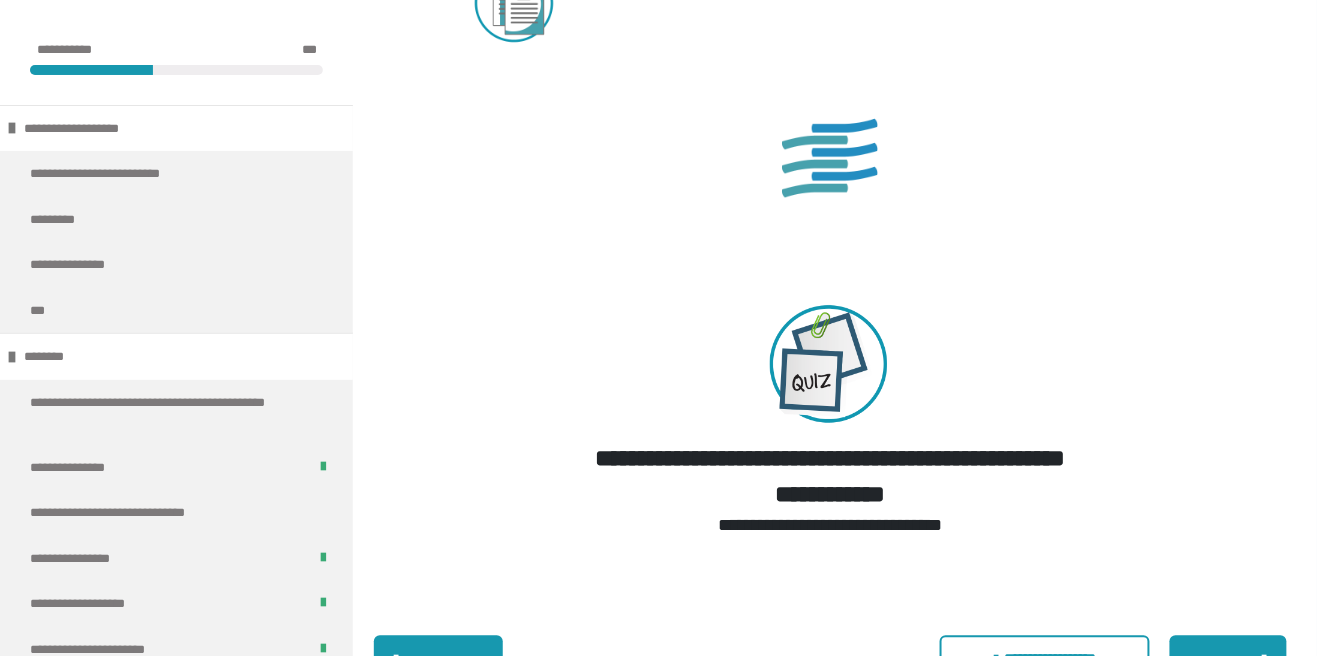 scroll, scrollTop: 2892, scrollLeft: 0, axis: vertical 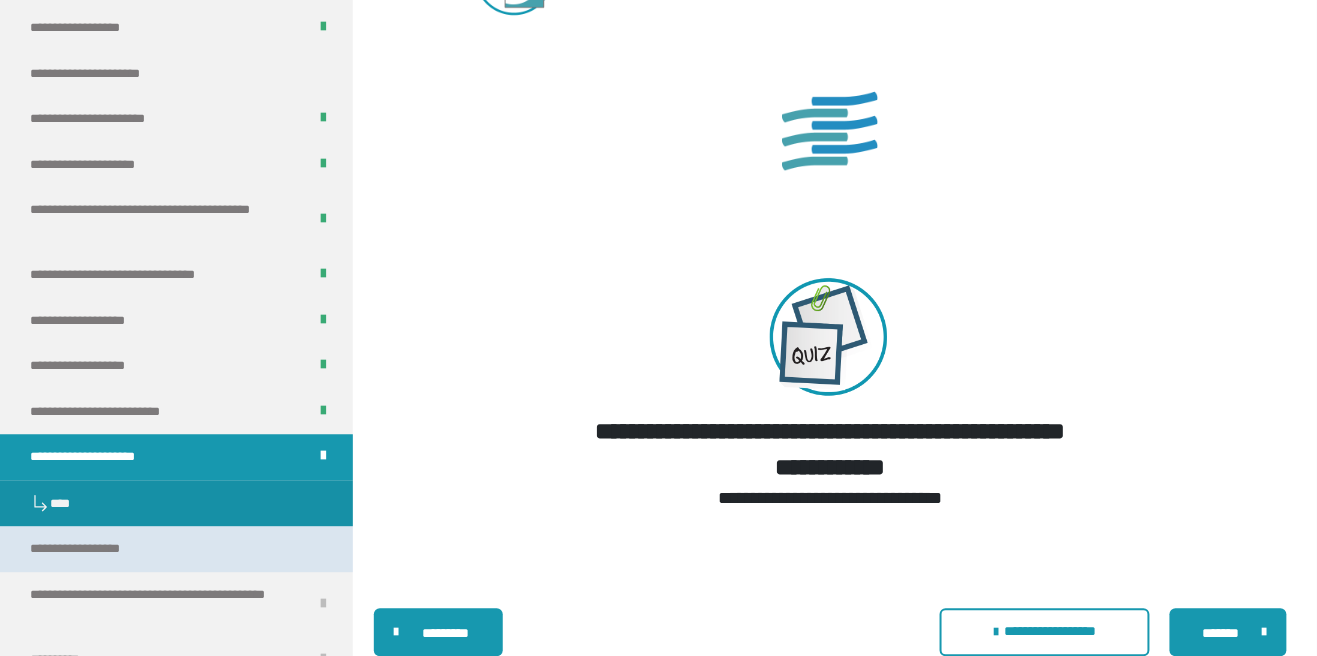 click on "**********" at bounding box center [90, 549] 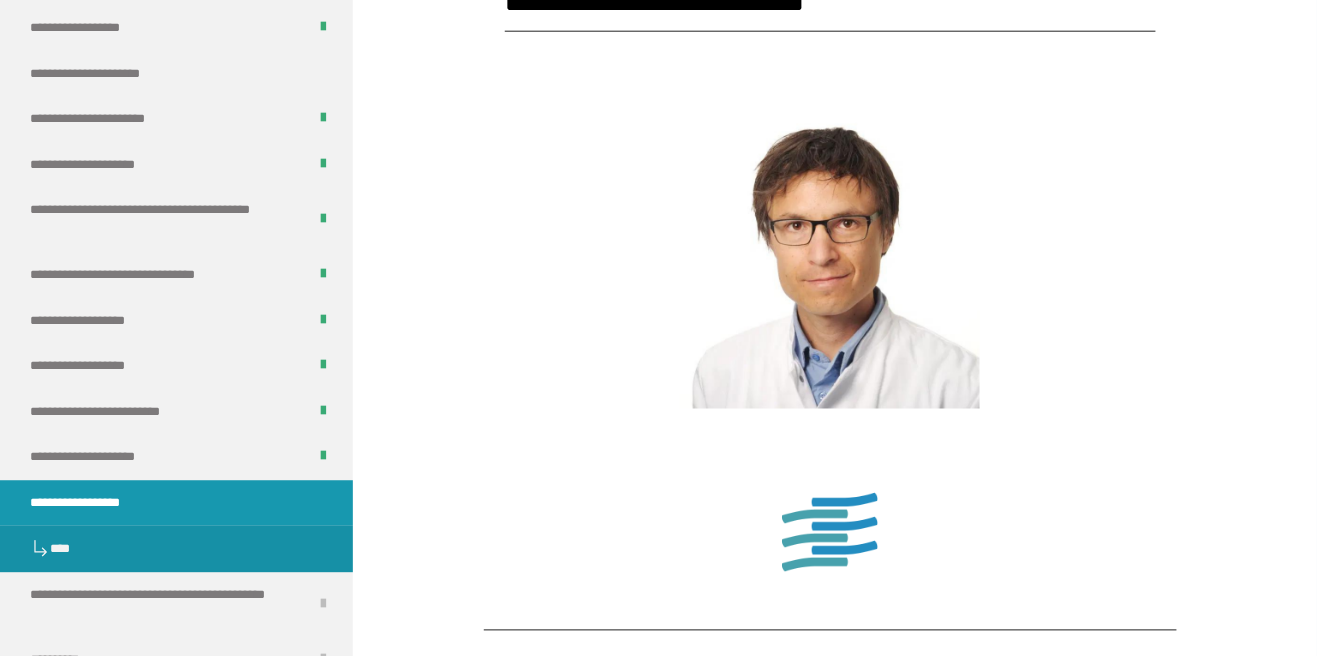scroll, scrollTop: 174, scrollLeft: 0, axis: vertical 